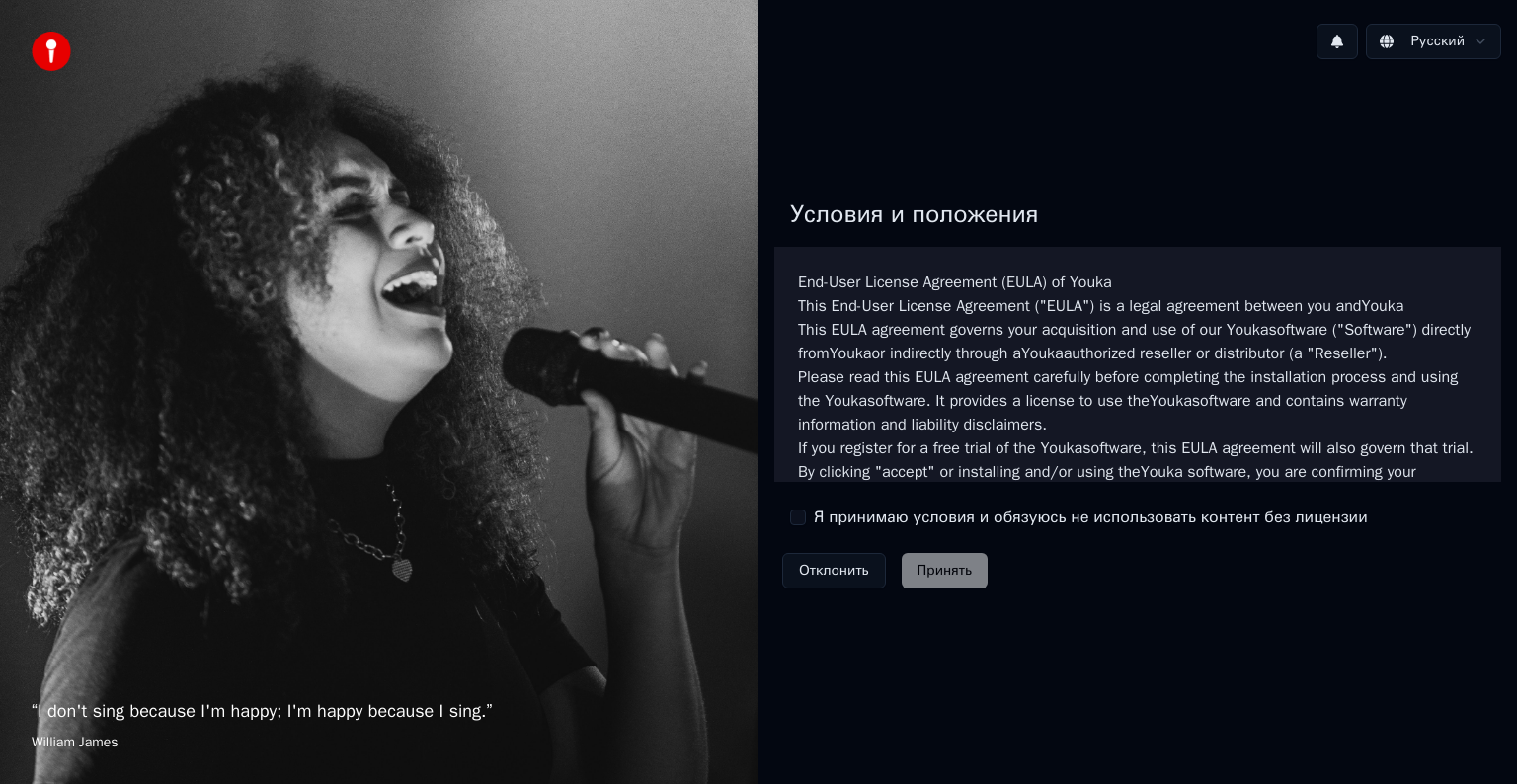 scroll, scrollTop: 0, scrollLeft: 0, axis: both 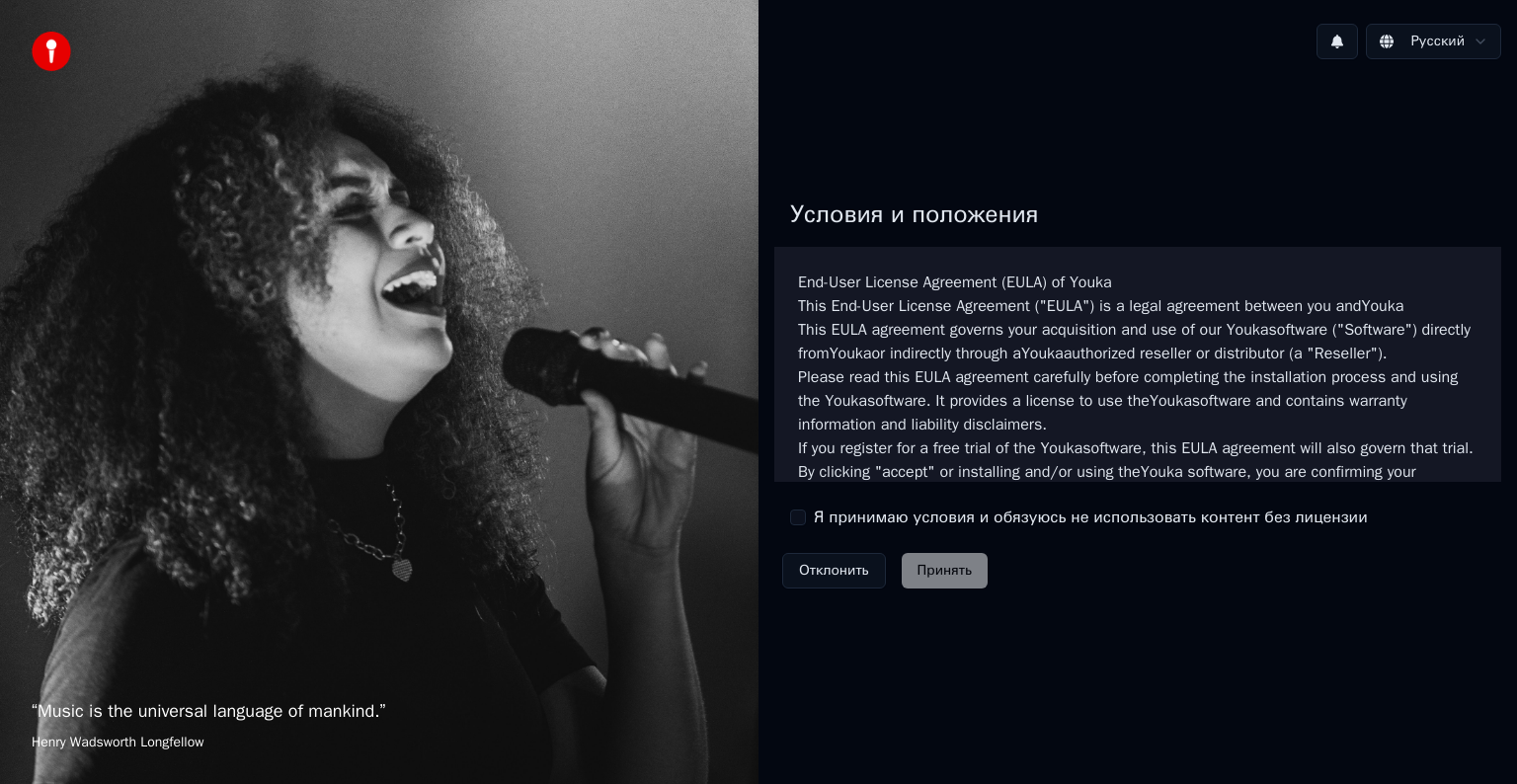click on "Отклонить Принять" at bounding box center (885, 571) 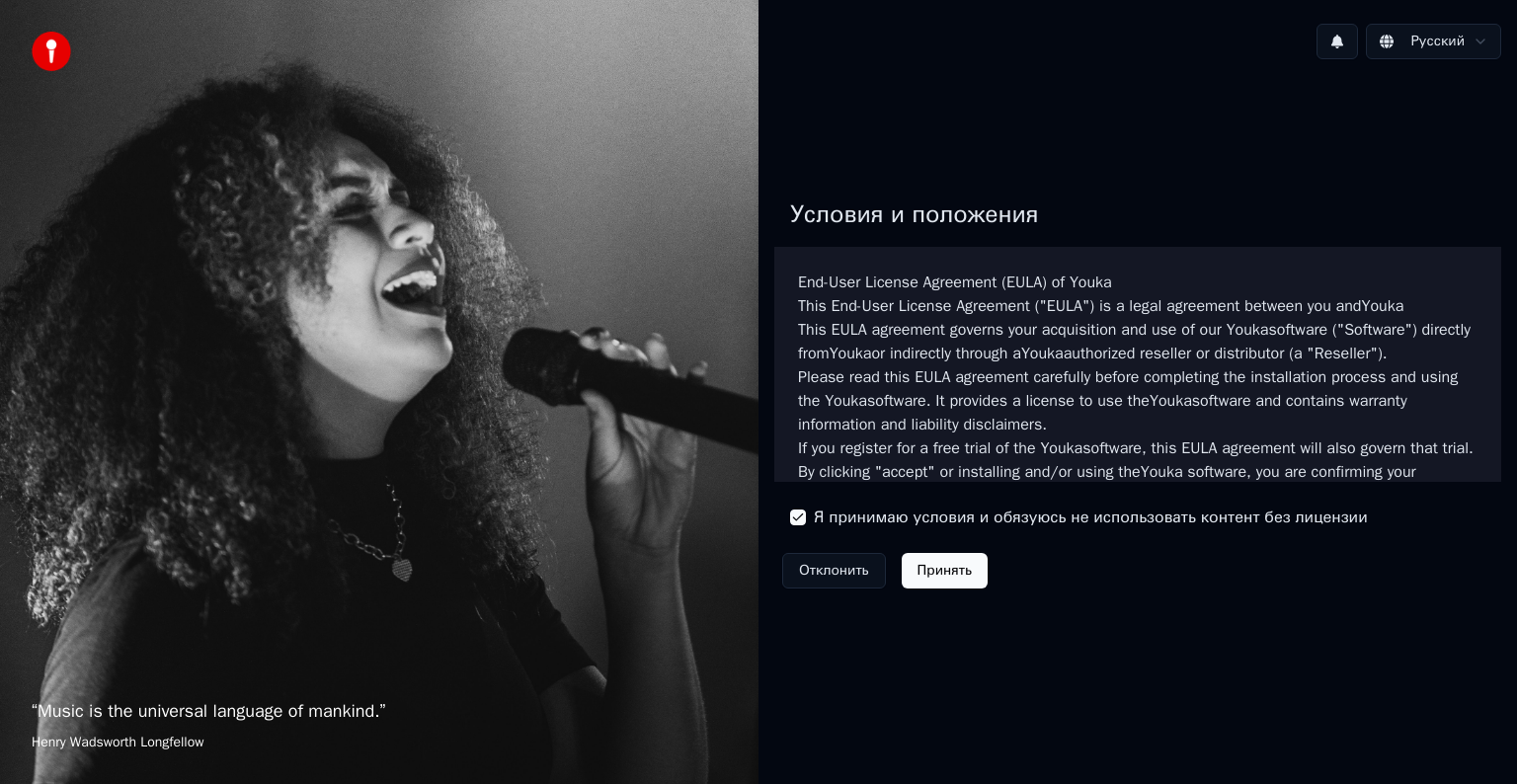 click on "Принять" at bounding box center (944, 571) 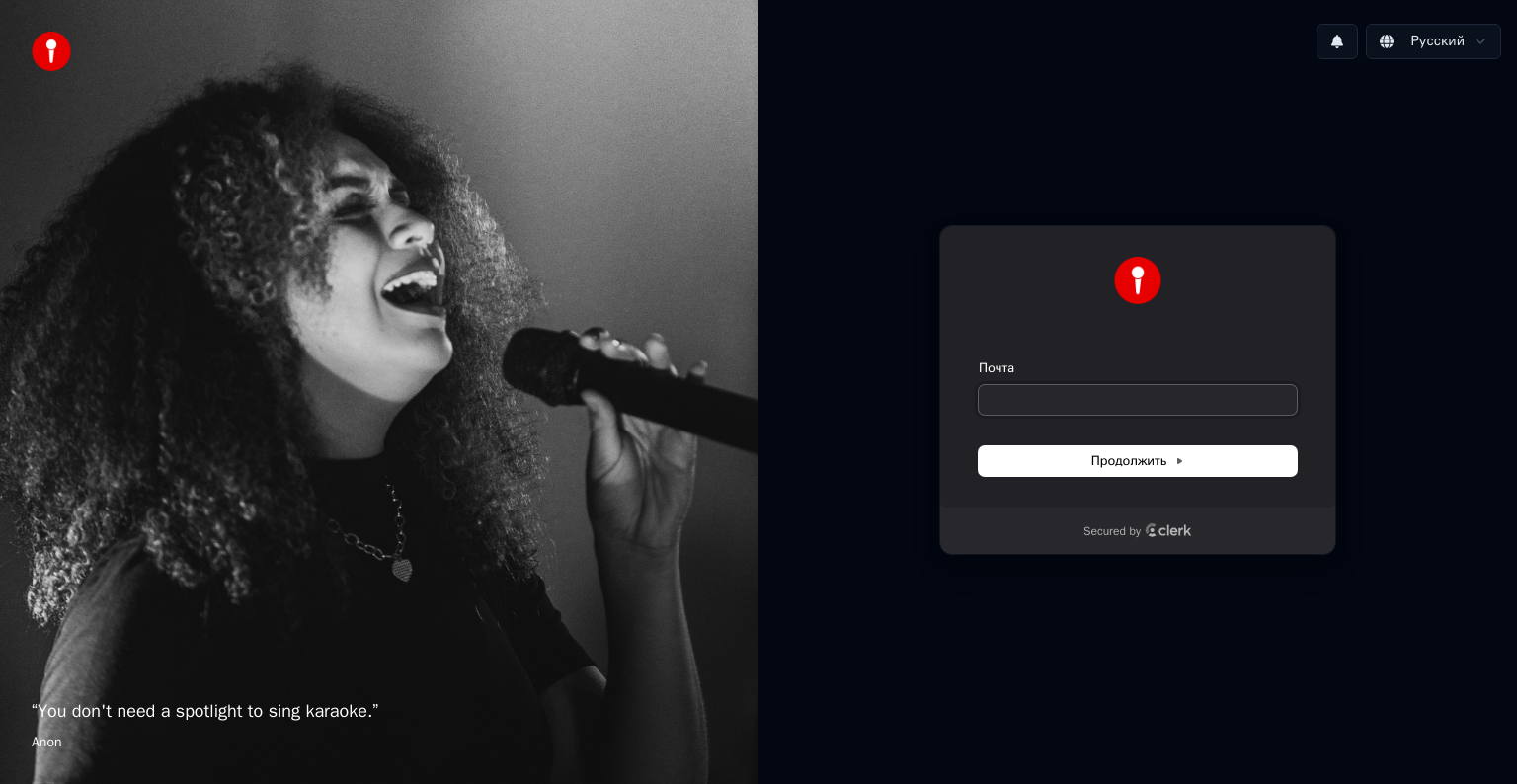 click on "Почта" at bounding box center (1138, 400) 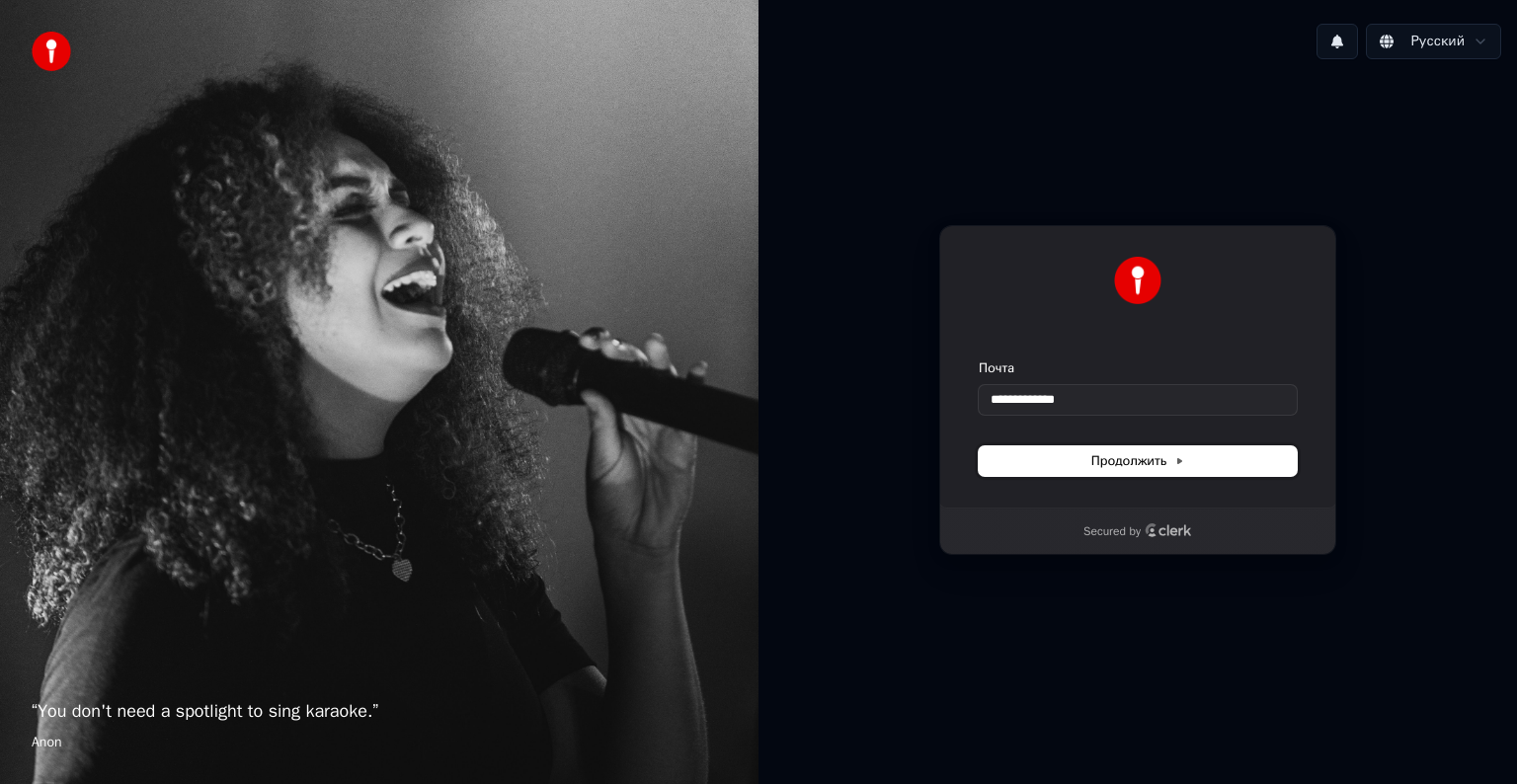 click on "Продолжить" at bounding box center [1138, 461] 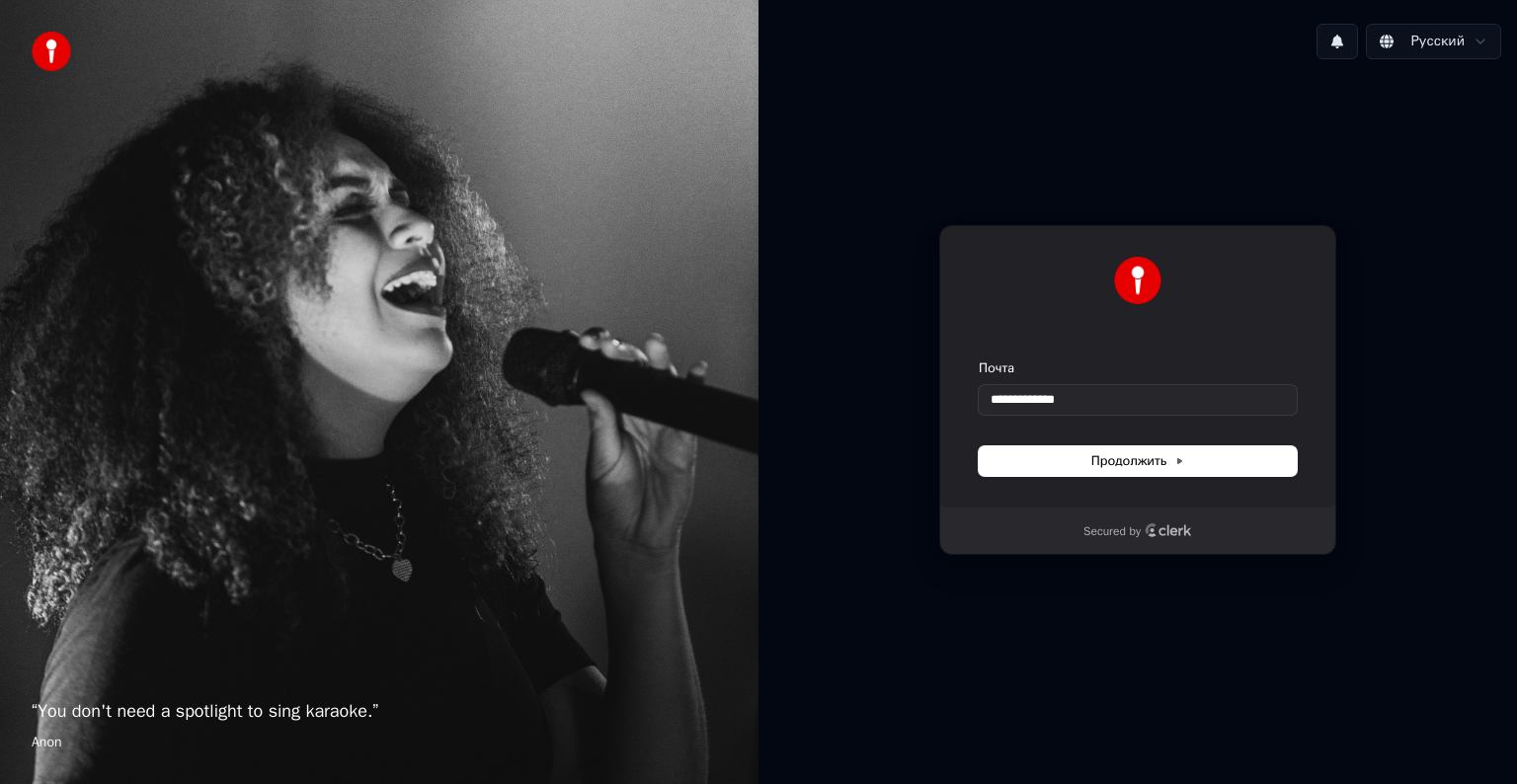 type on "**********" 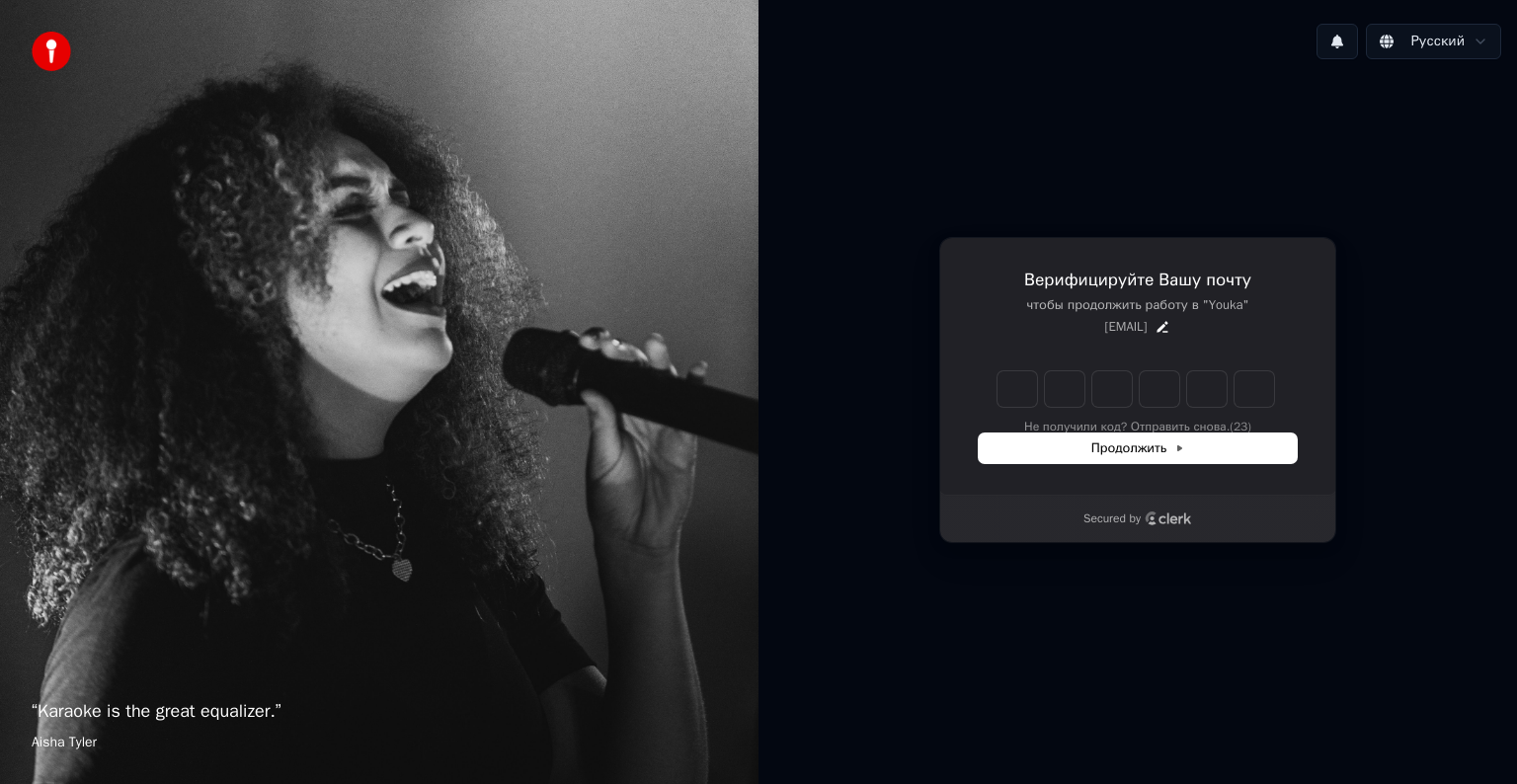 type on "*" 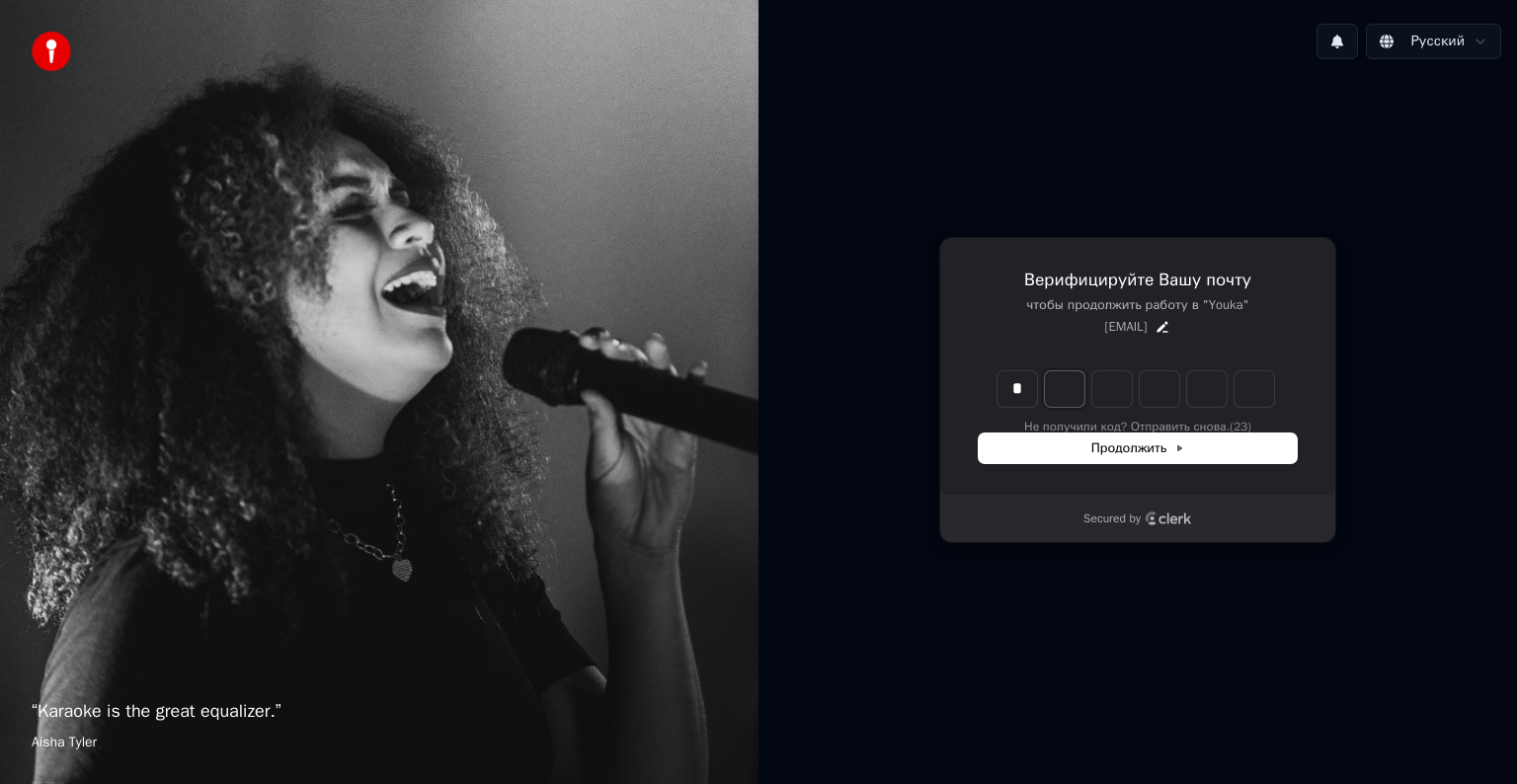 type on "*" 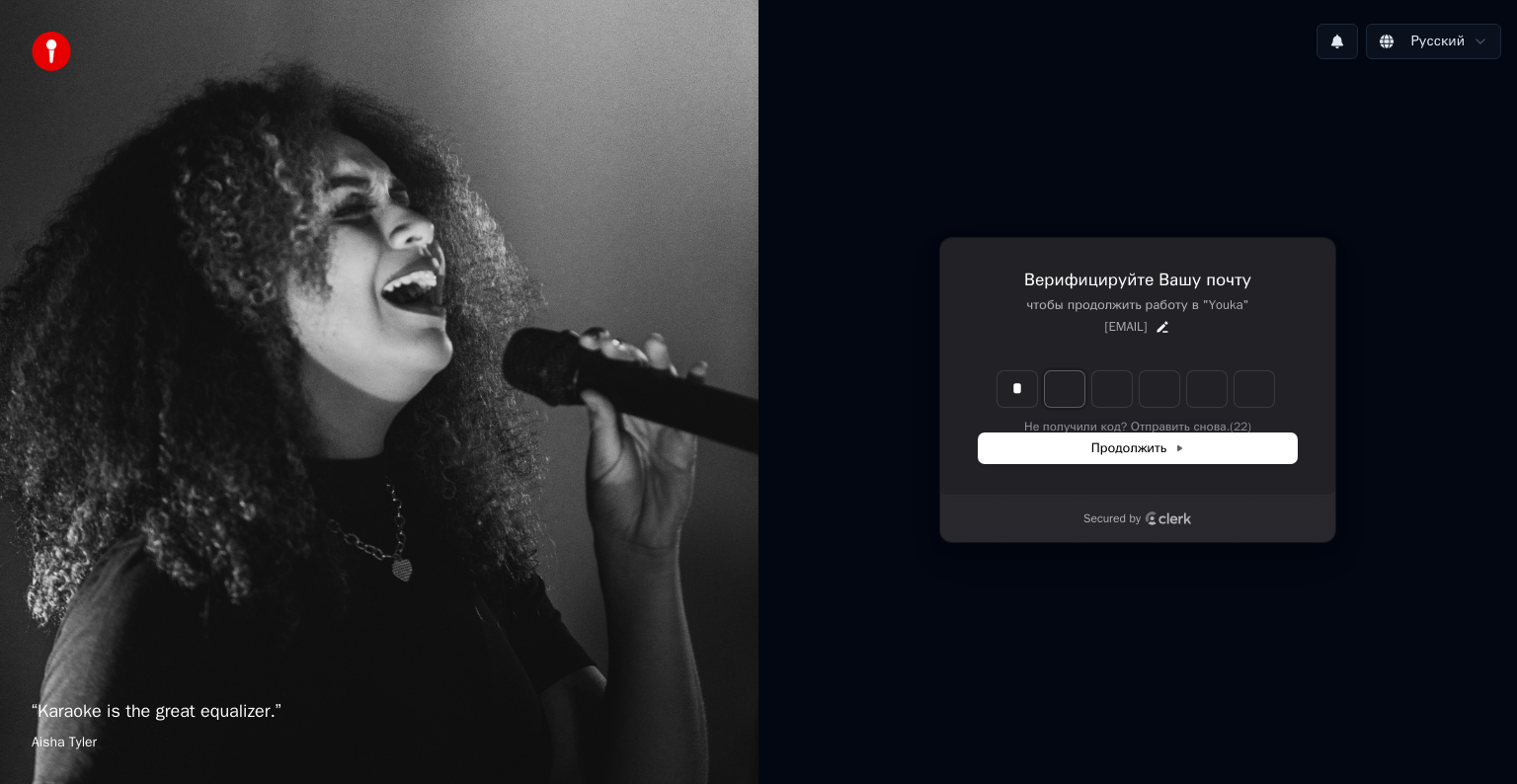 type on "*" 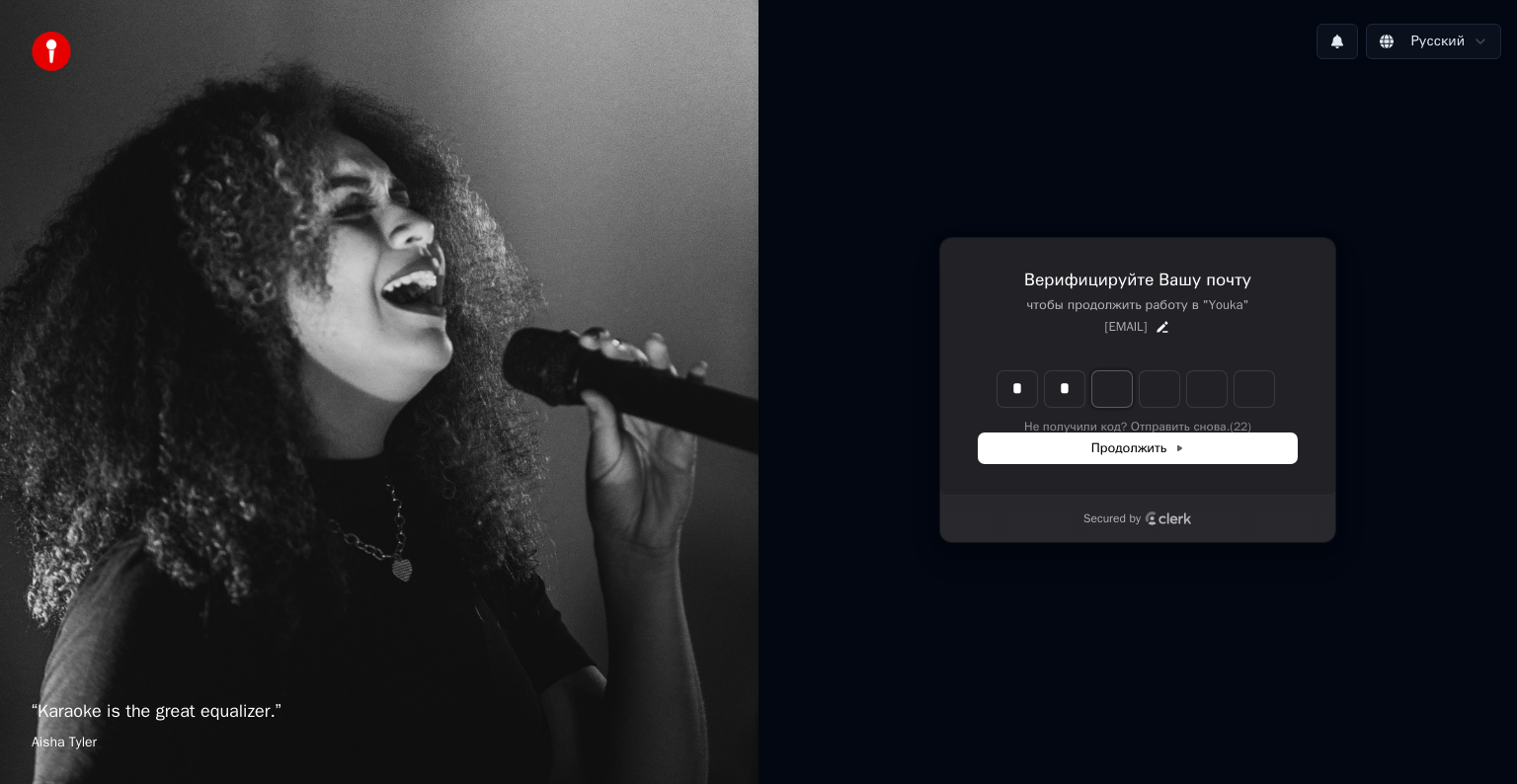 type on "**" 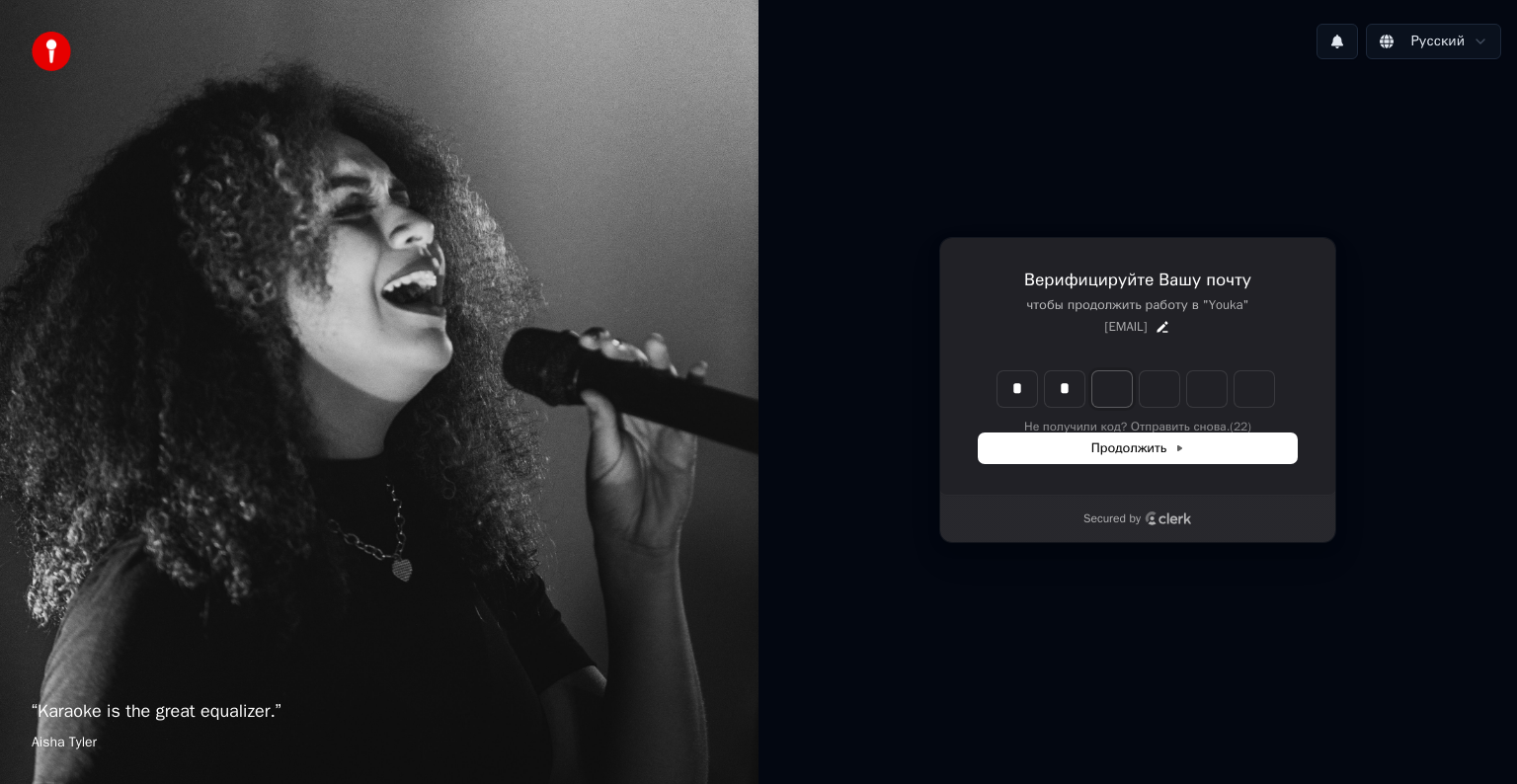 type on "*" 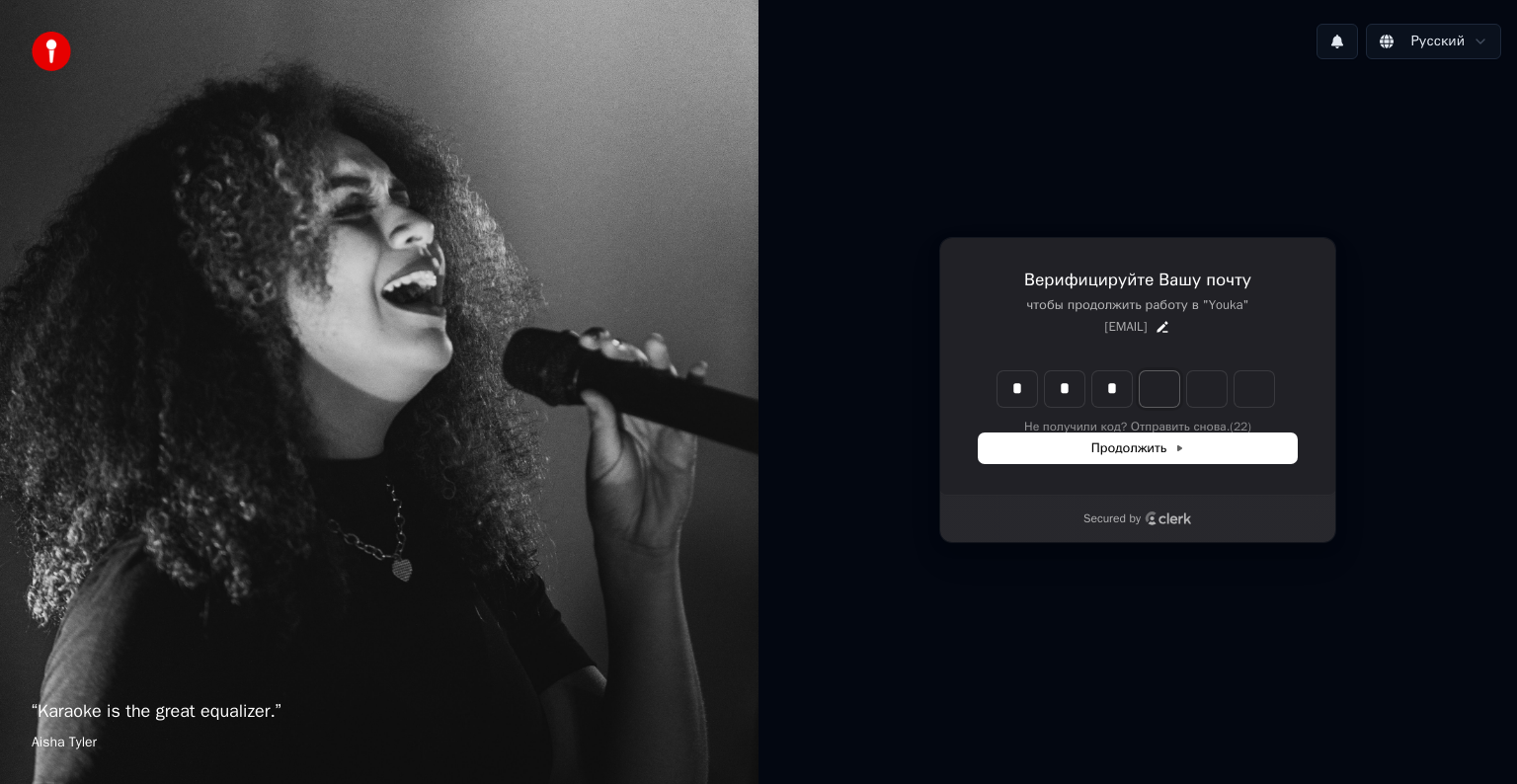 type on "***" 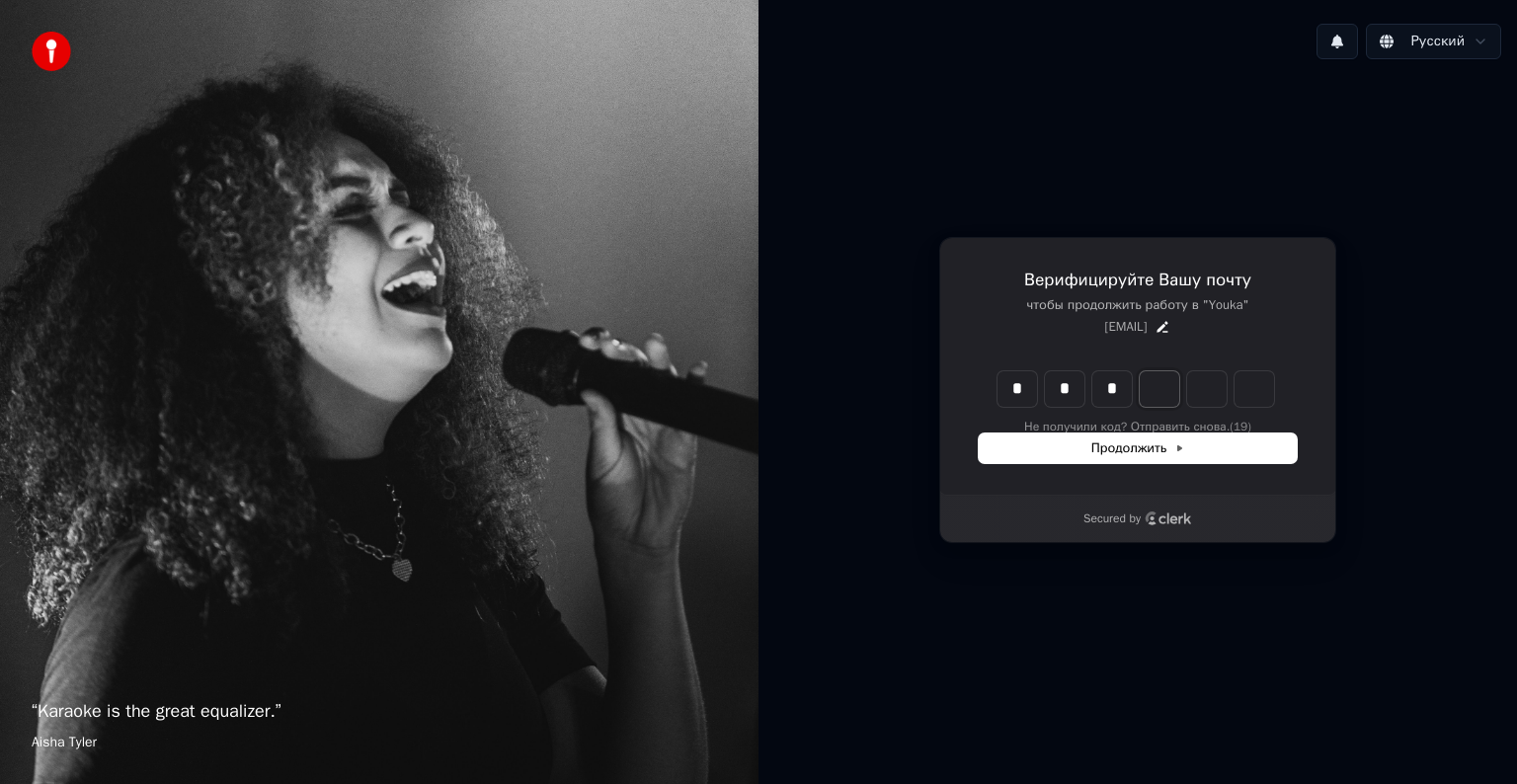 type on "*" 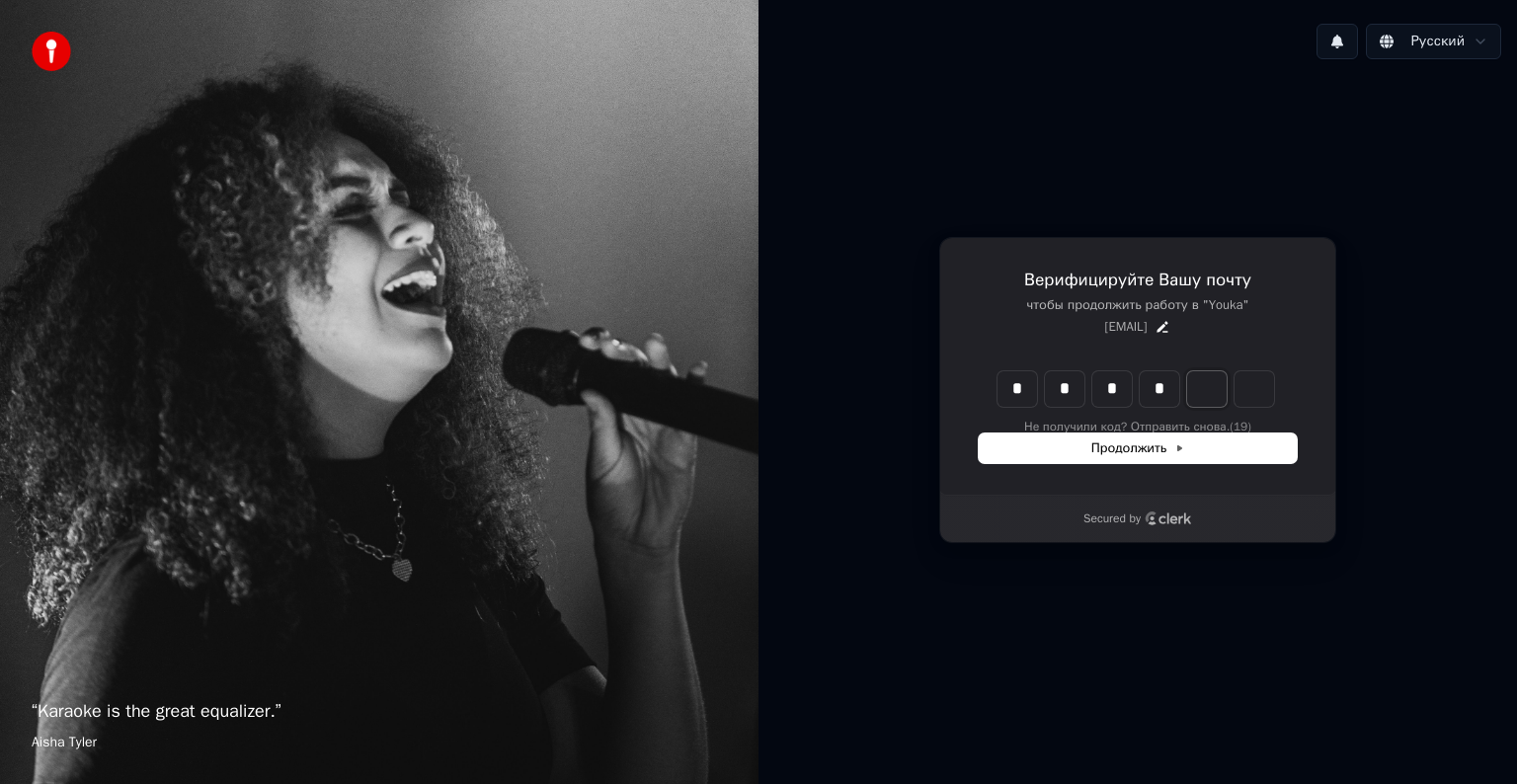 type on "****" 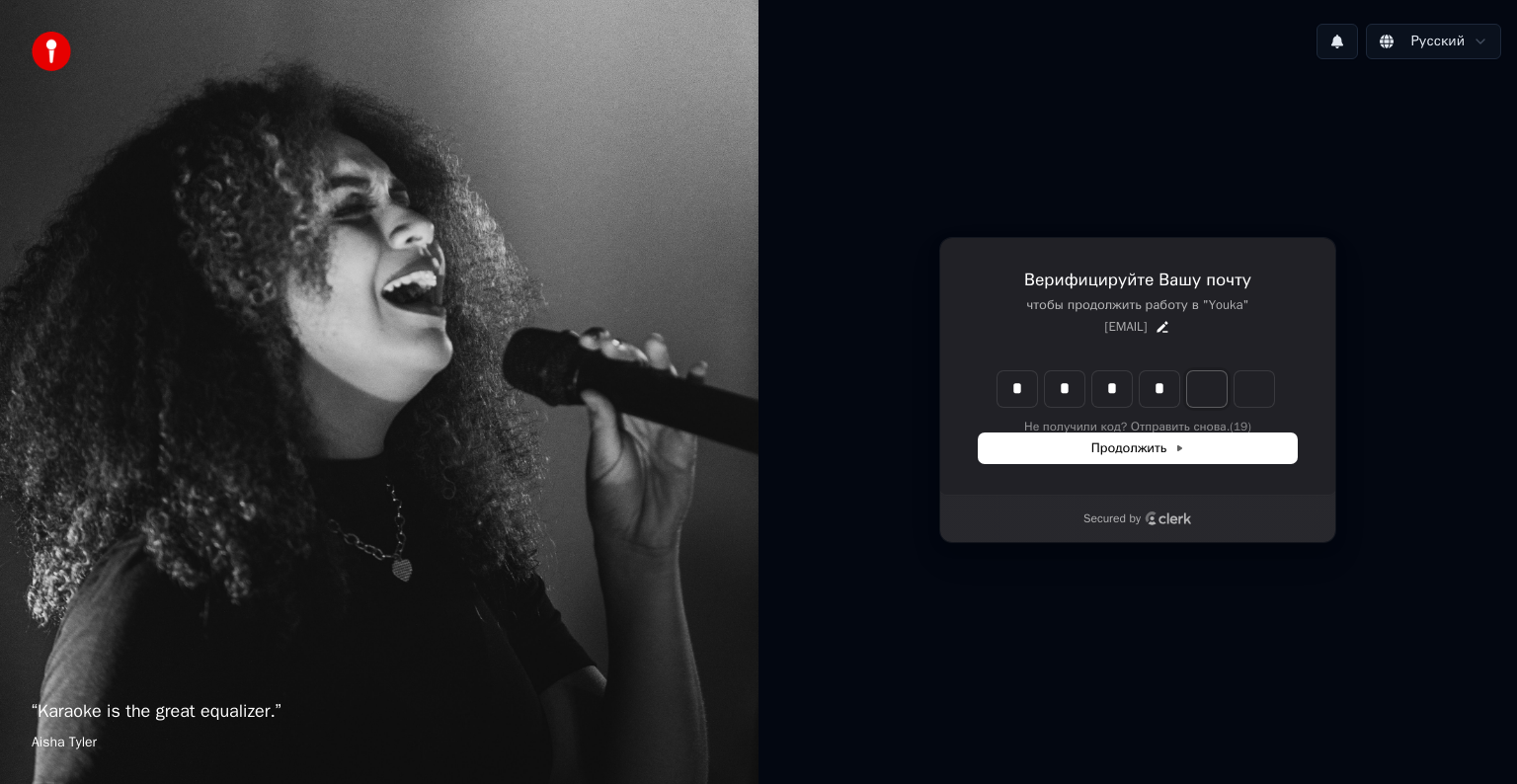 type on "*" 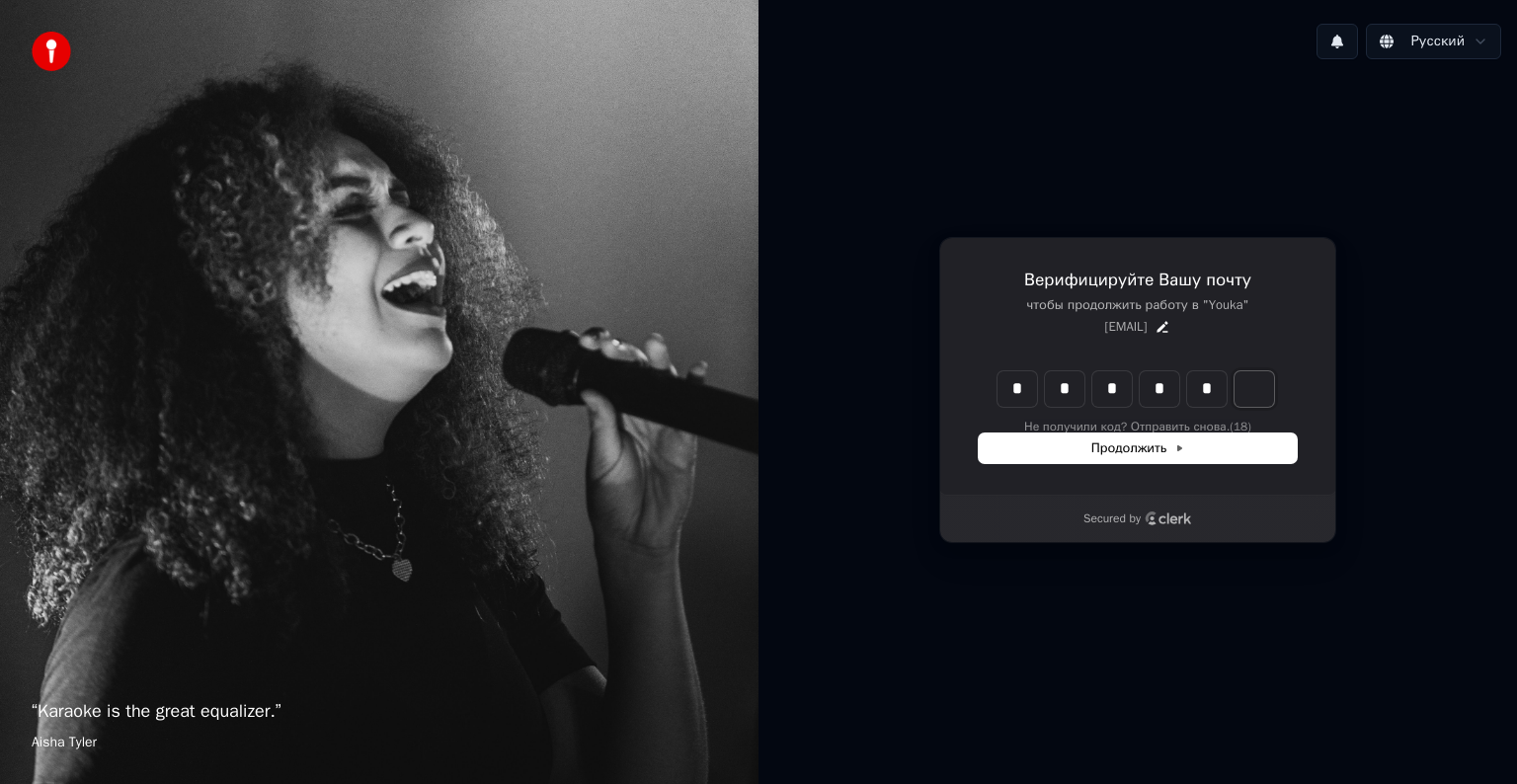 type on "******" 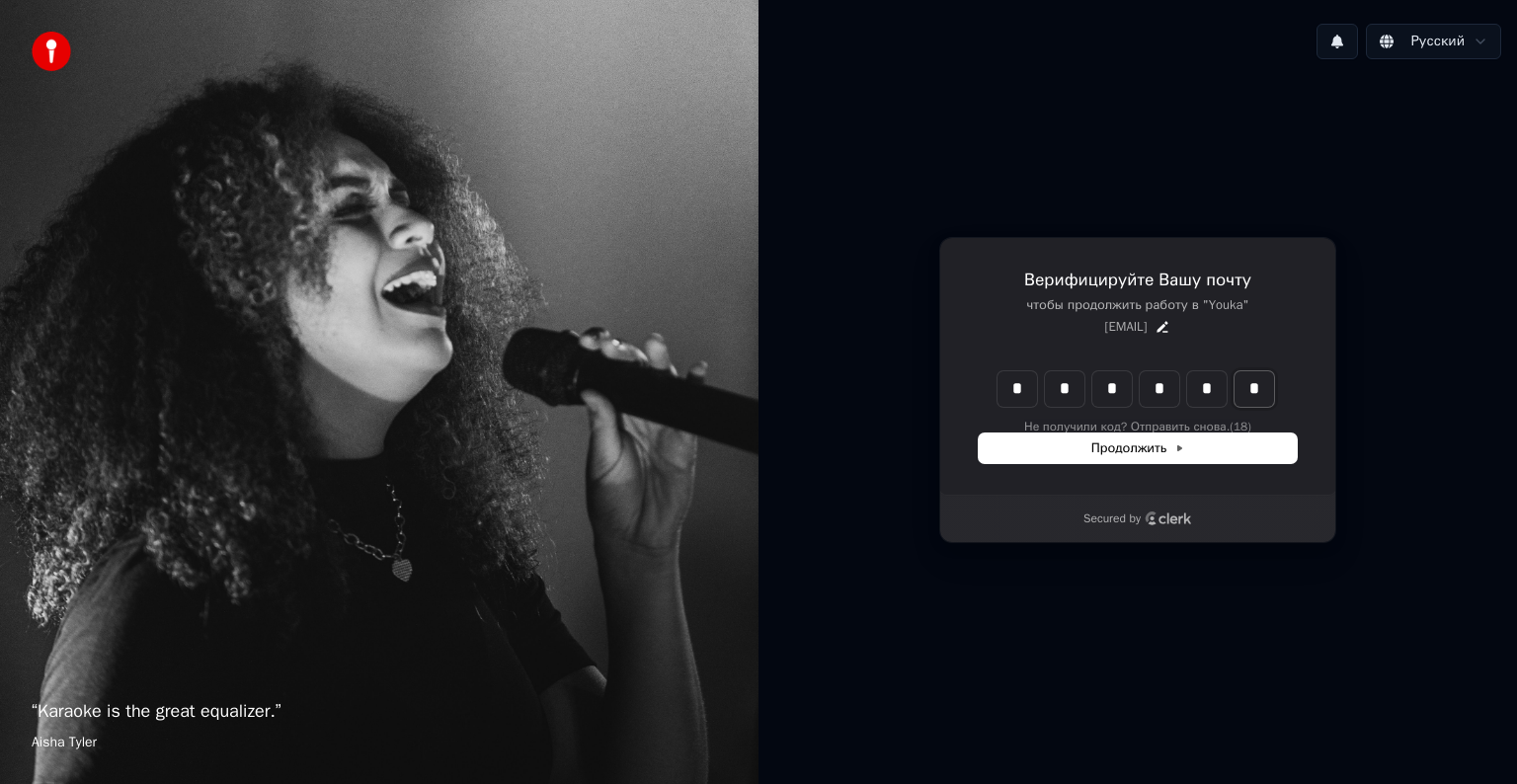 type on "*" 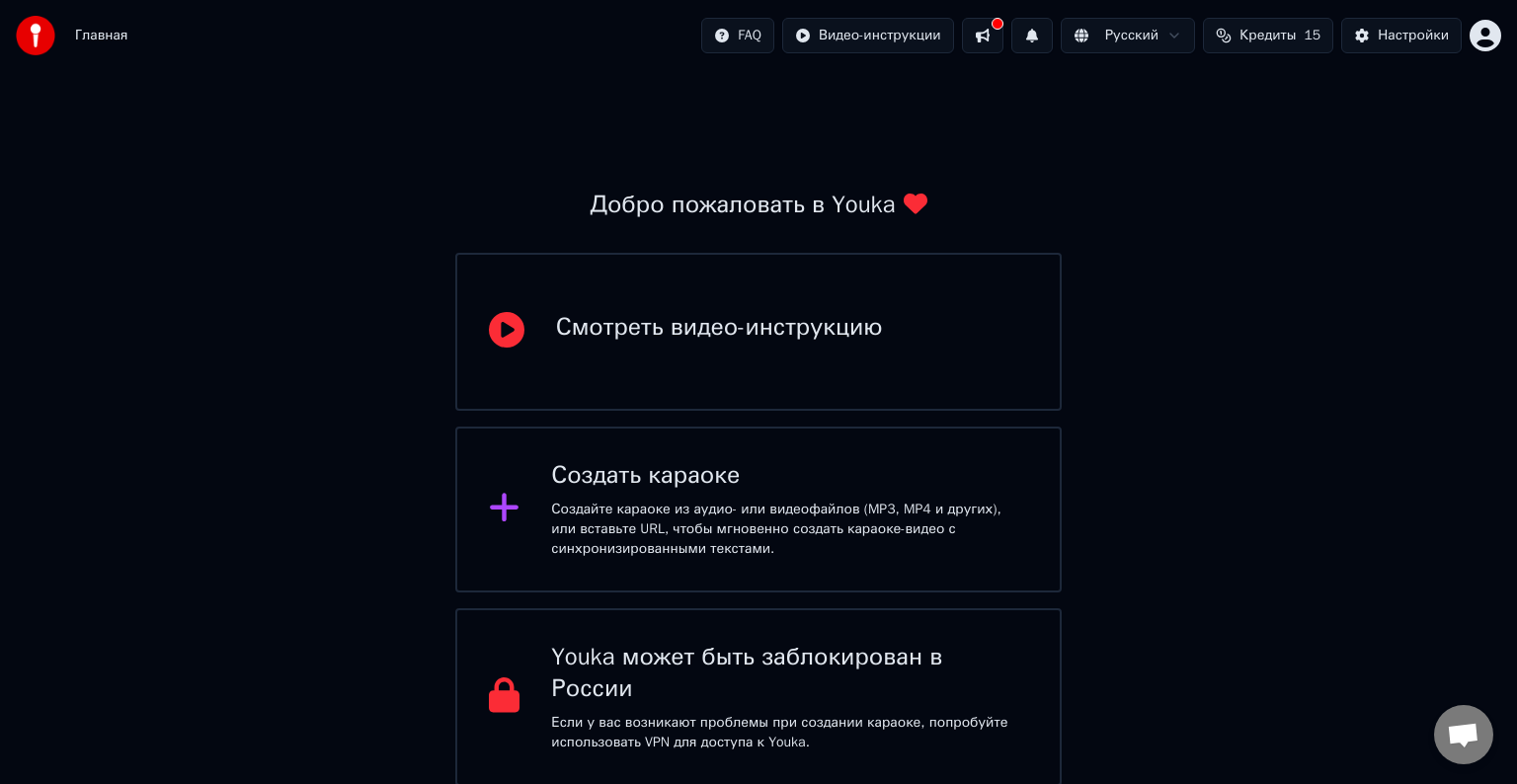 click on "Создайте караоке из аудио- или видеофайлов (MP3, MP4 и других), или вставьте URL, чтобы мгновенно создать караоке-видео с синхронизированными текстами." at bounding box center [789, 529] 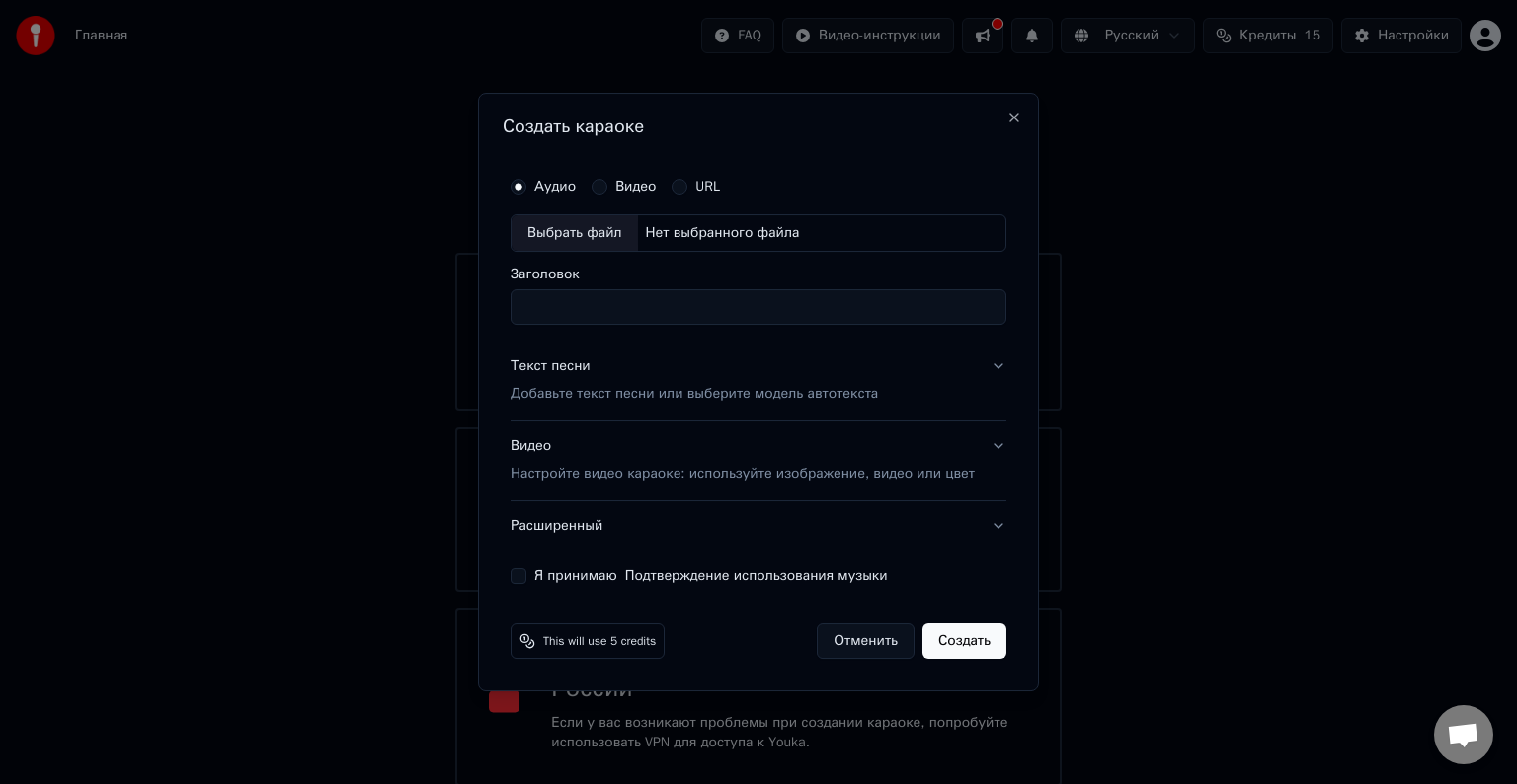 click on "Выбрать файл" at bounding box center [575, 233] 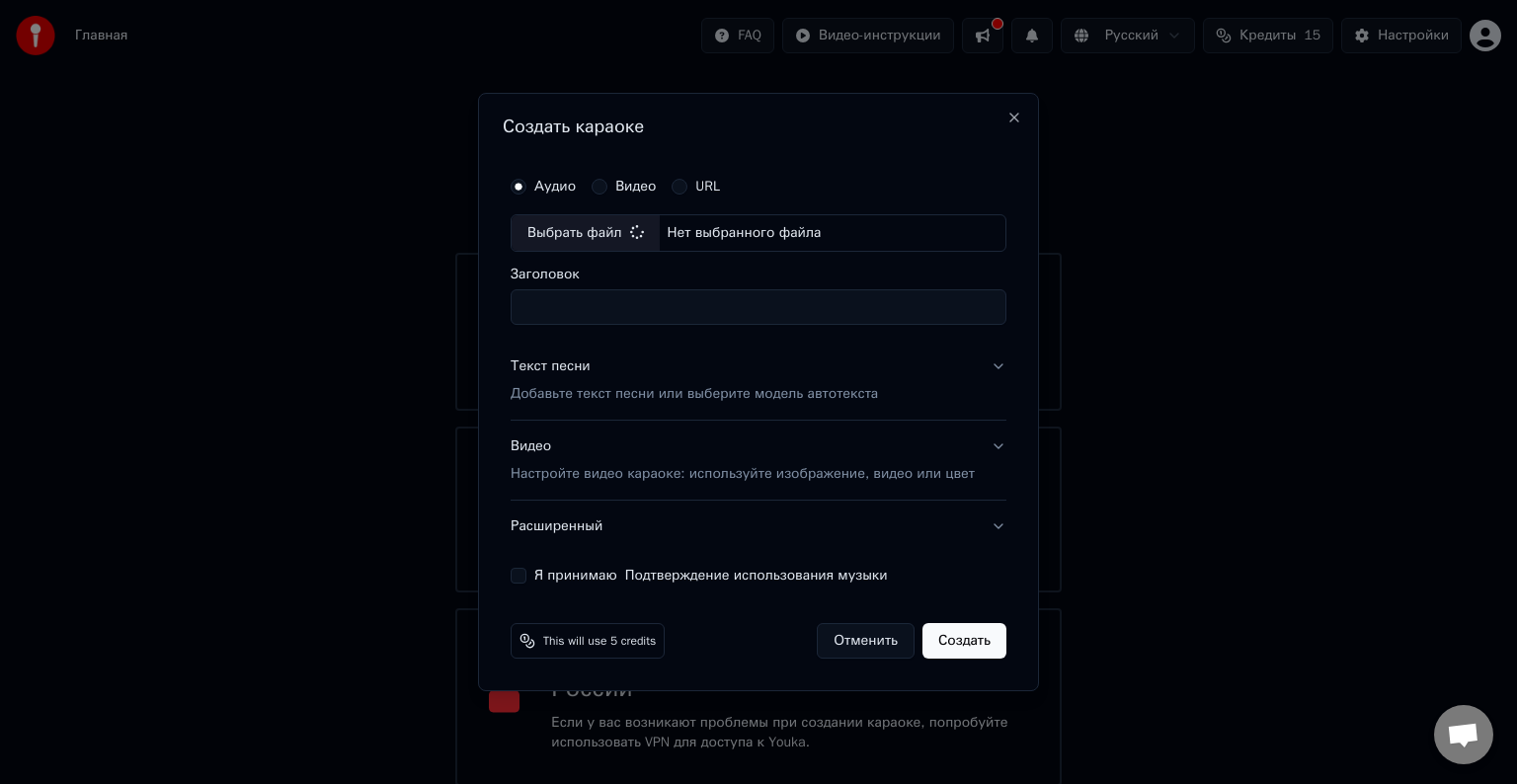 type on "**********" 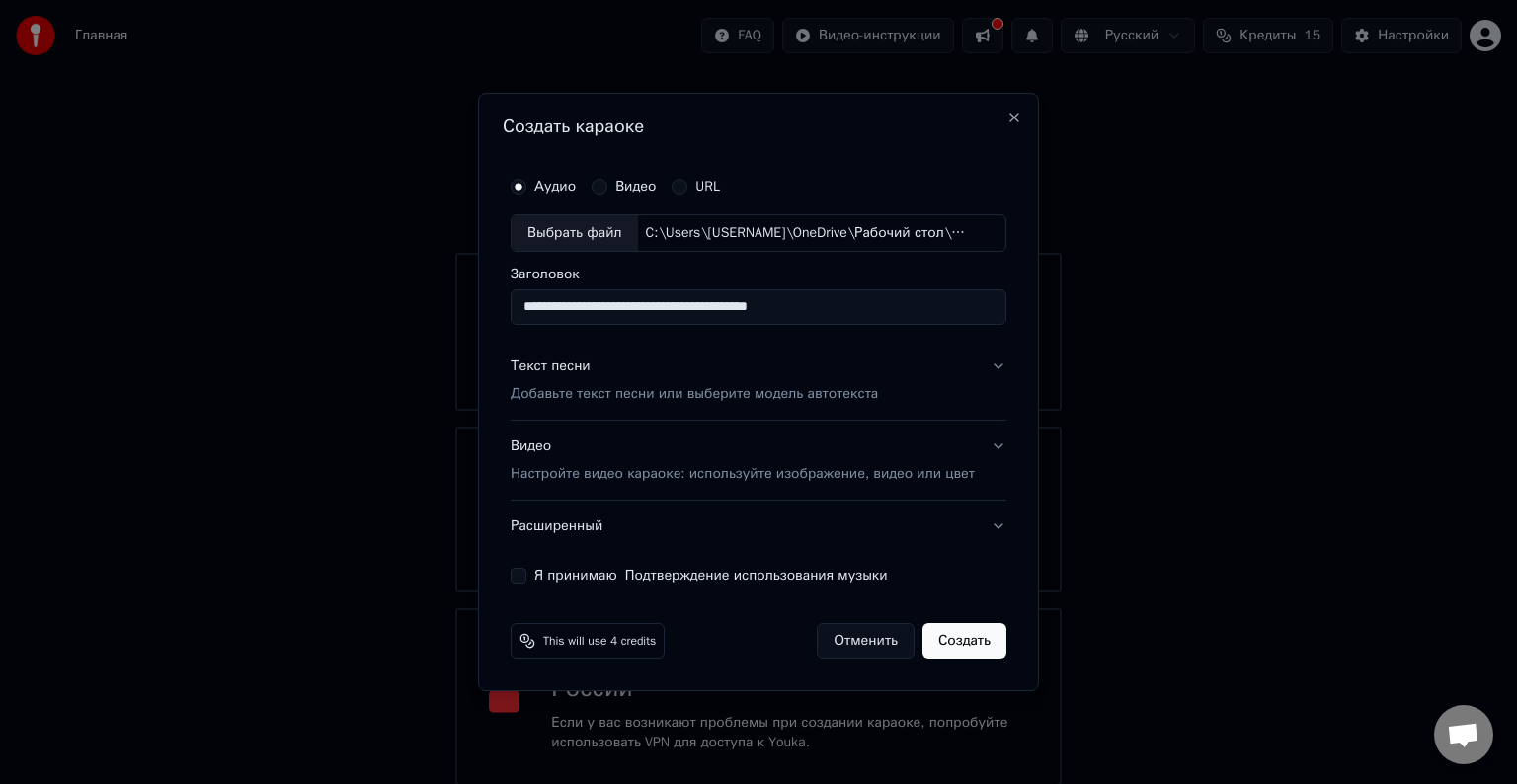click on "Добавьте текст песни или выберите модель автотекста" at bounding box center [694, 394] 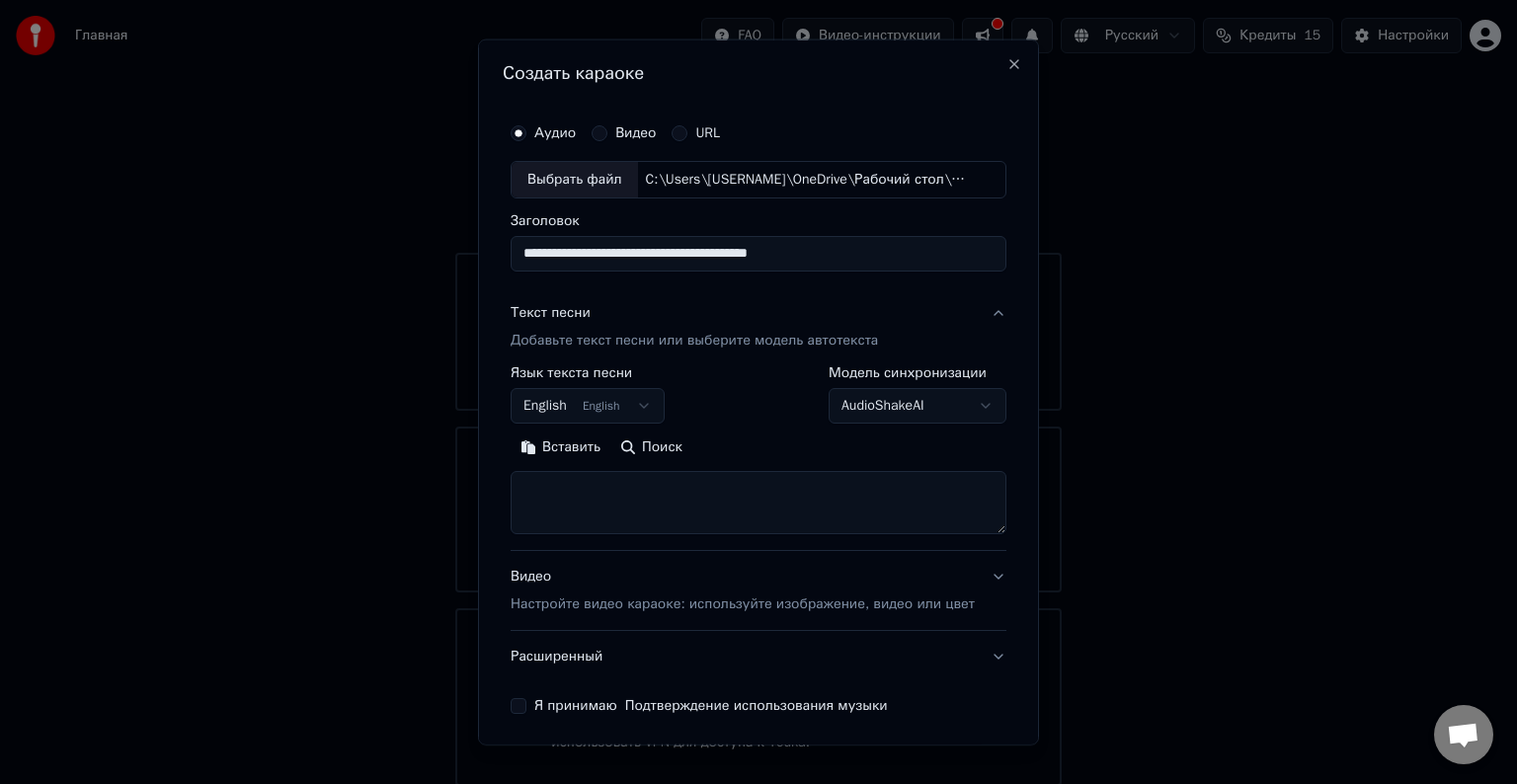 click on "English English" at bounding box center [588, 406] 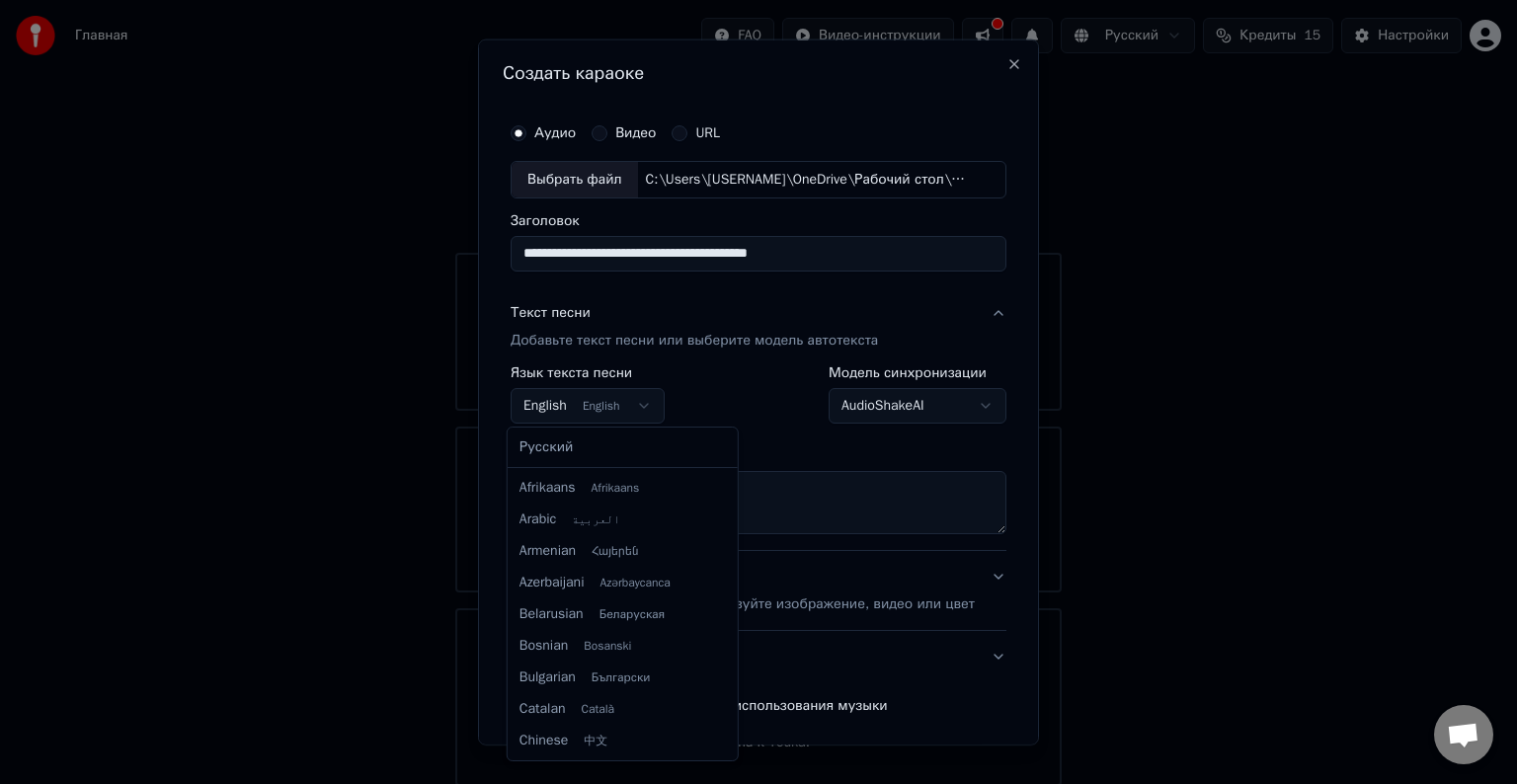 scroll, scrollTop: 158, scrollLeft: 0, axis: vertical 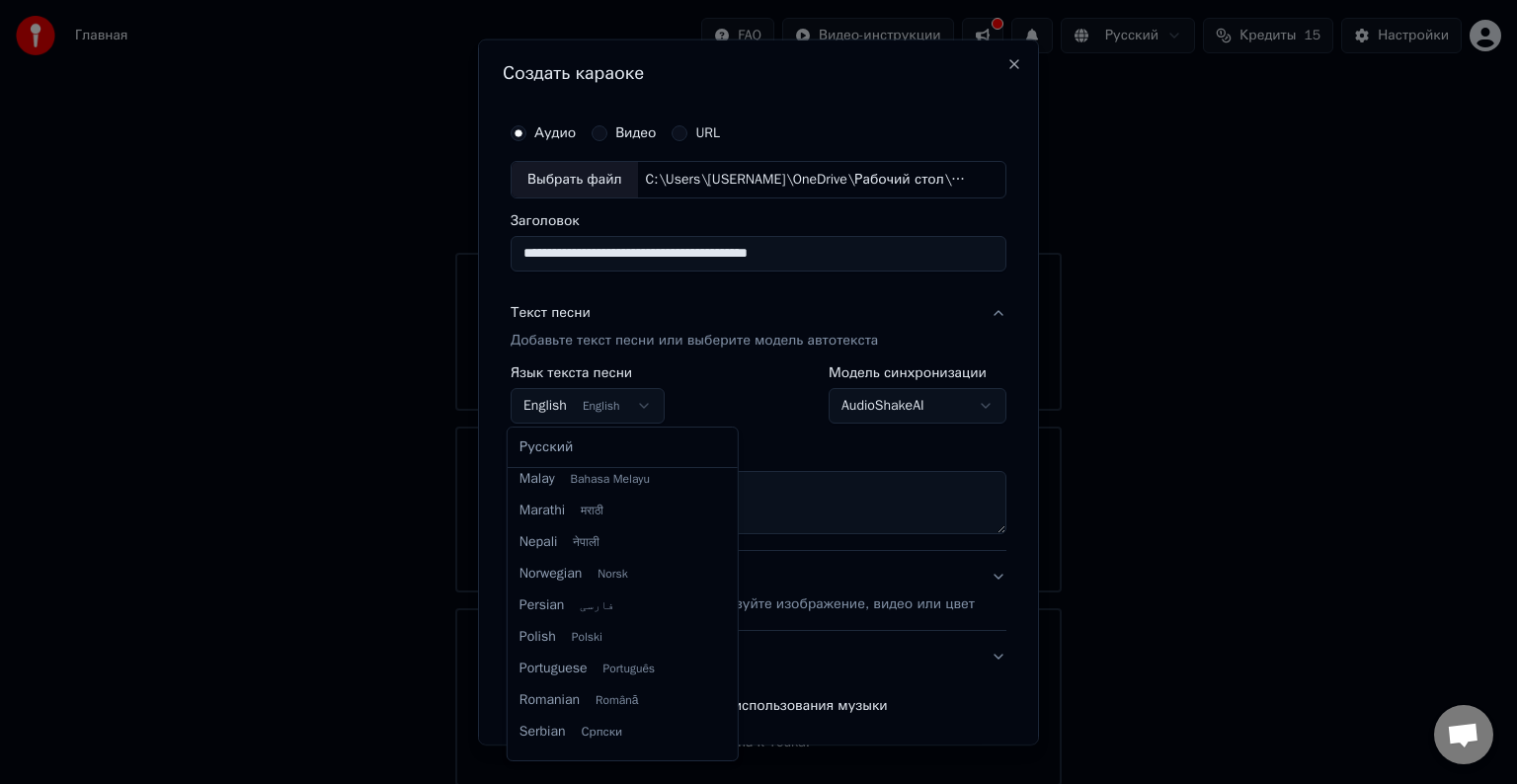 select on "**" 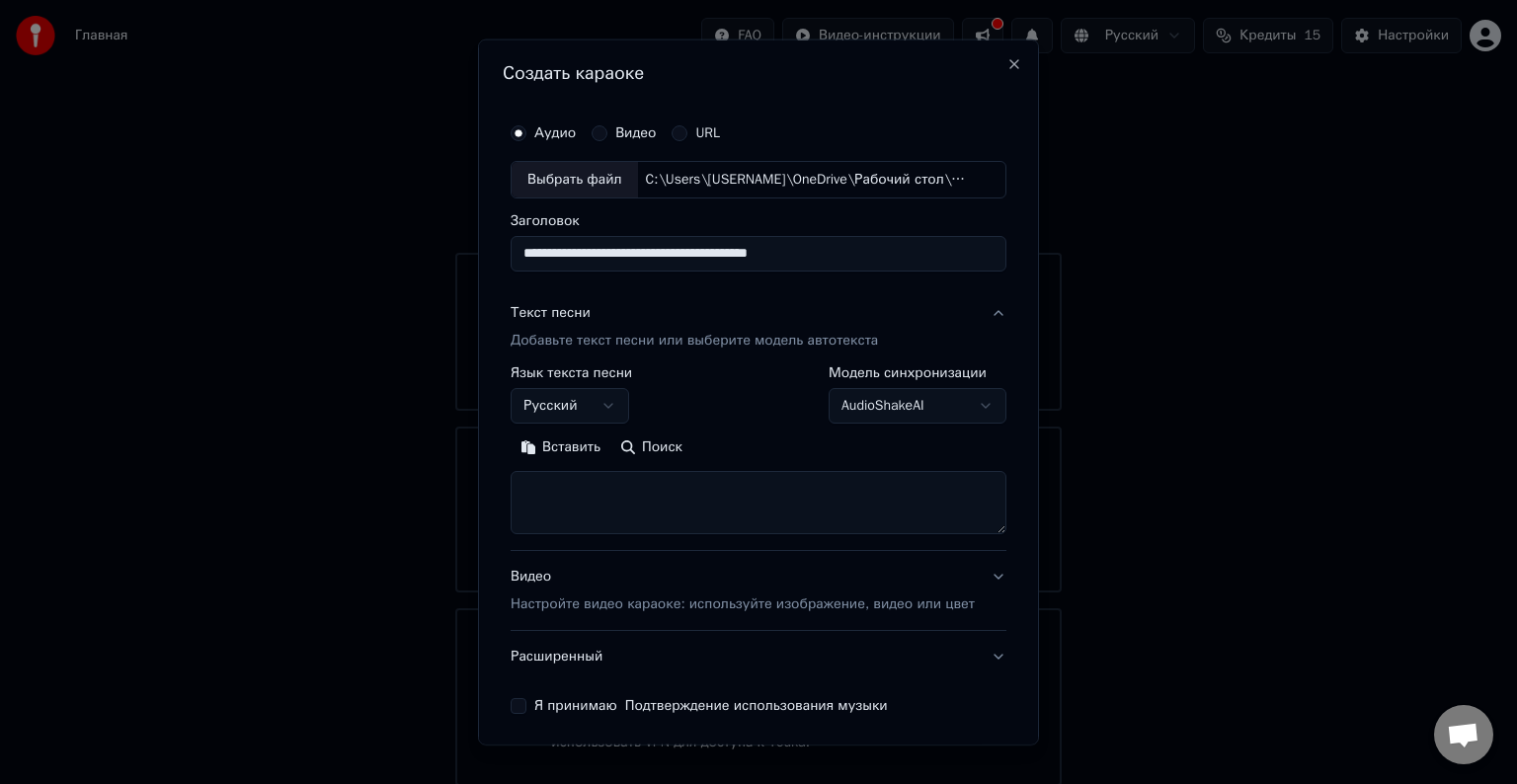click on "Вставить" at bounding box center (560, 447) 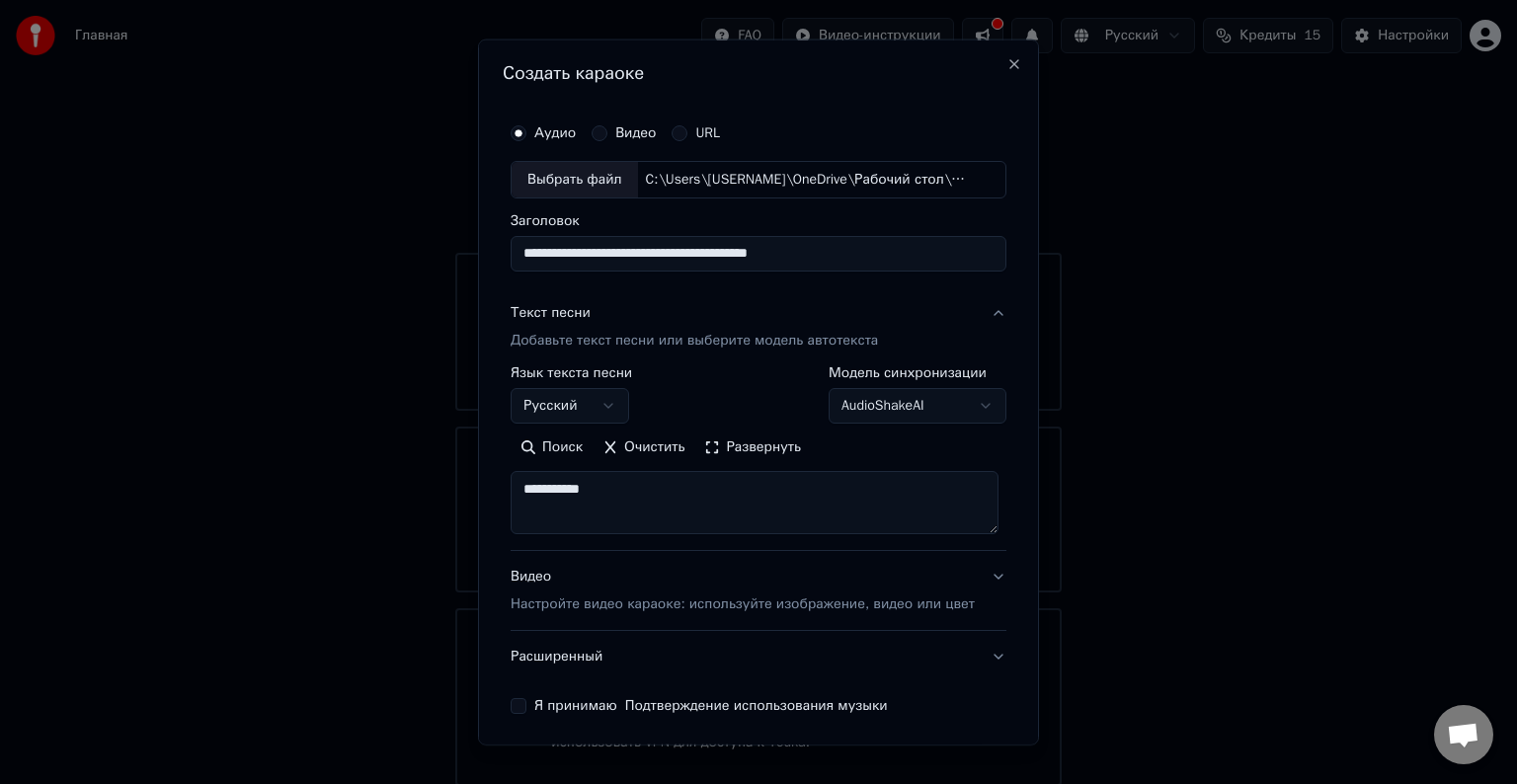 drag, startPoint x: 623, startPoint y: 493, endPoint x: 461, endPoint y: 489, distance: 162.04938 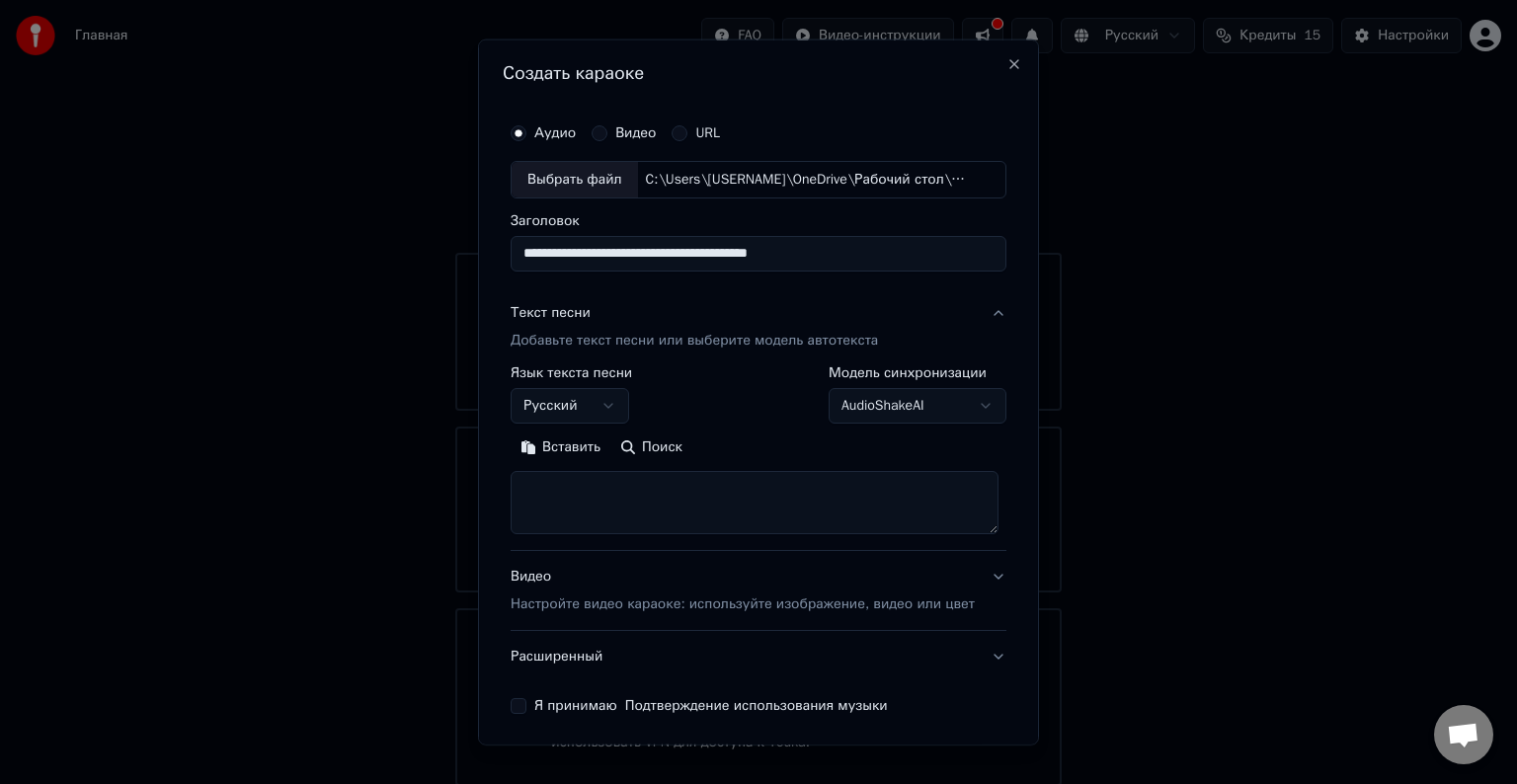 click on "Вставить" at bounding box center [560, 447] 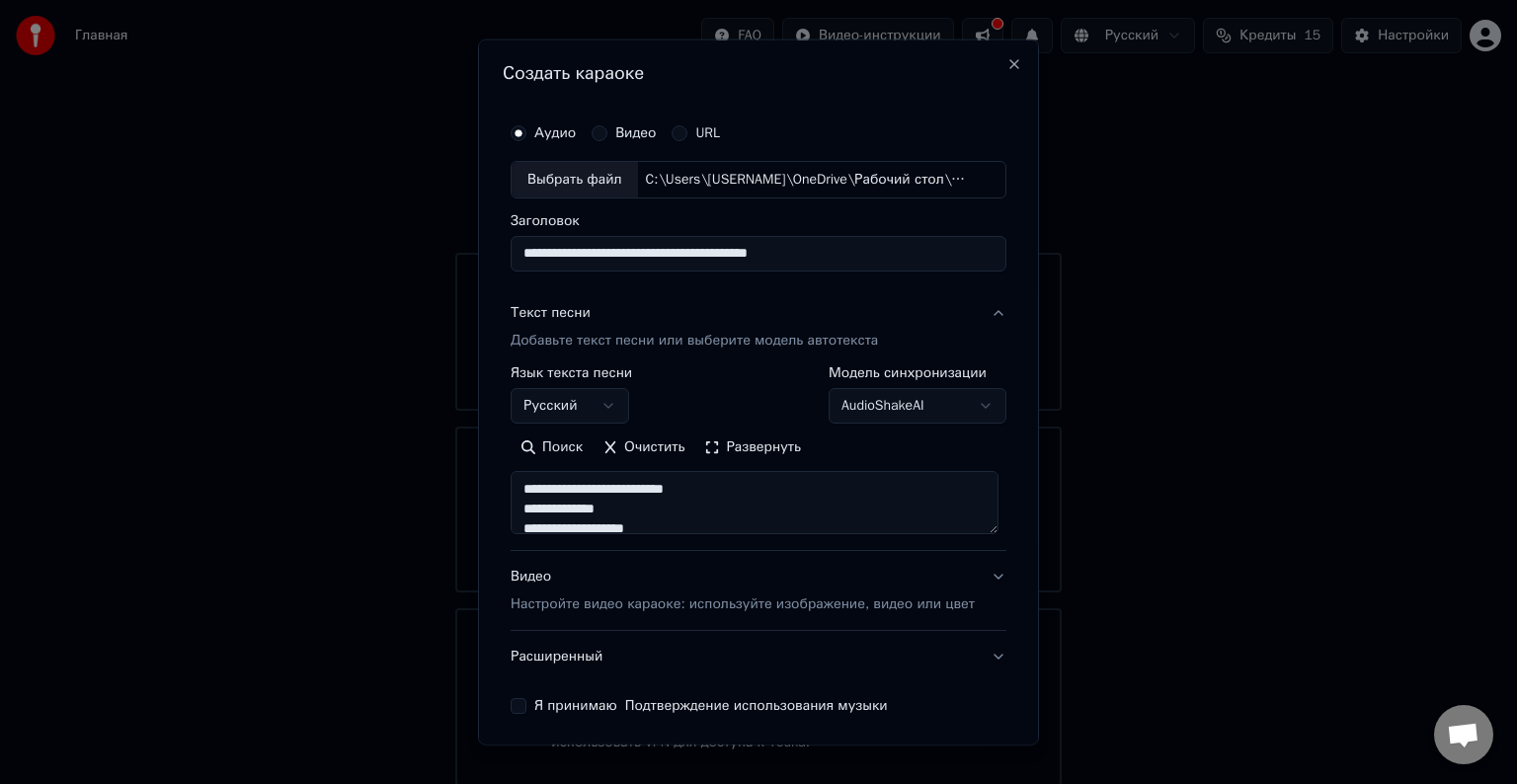 scroll, scrollTop: 79, scrollLeft: 0, axis: vertical 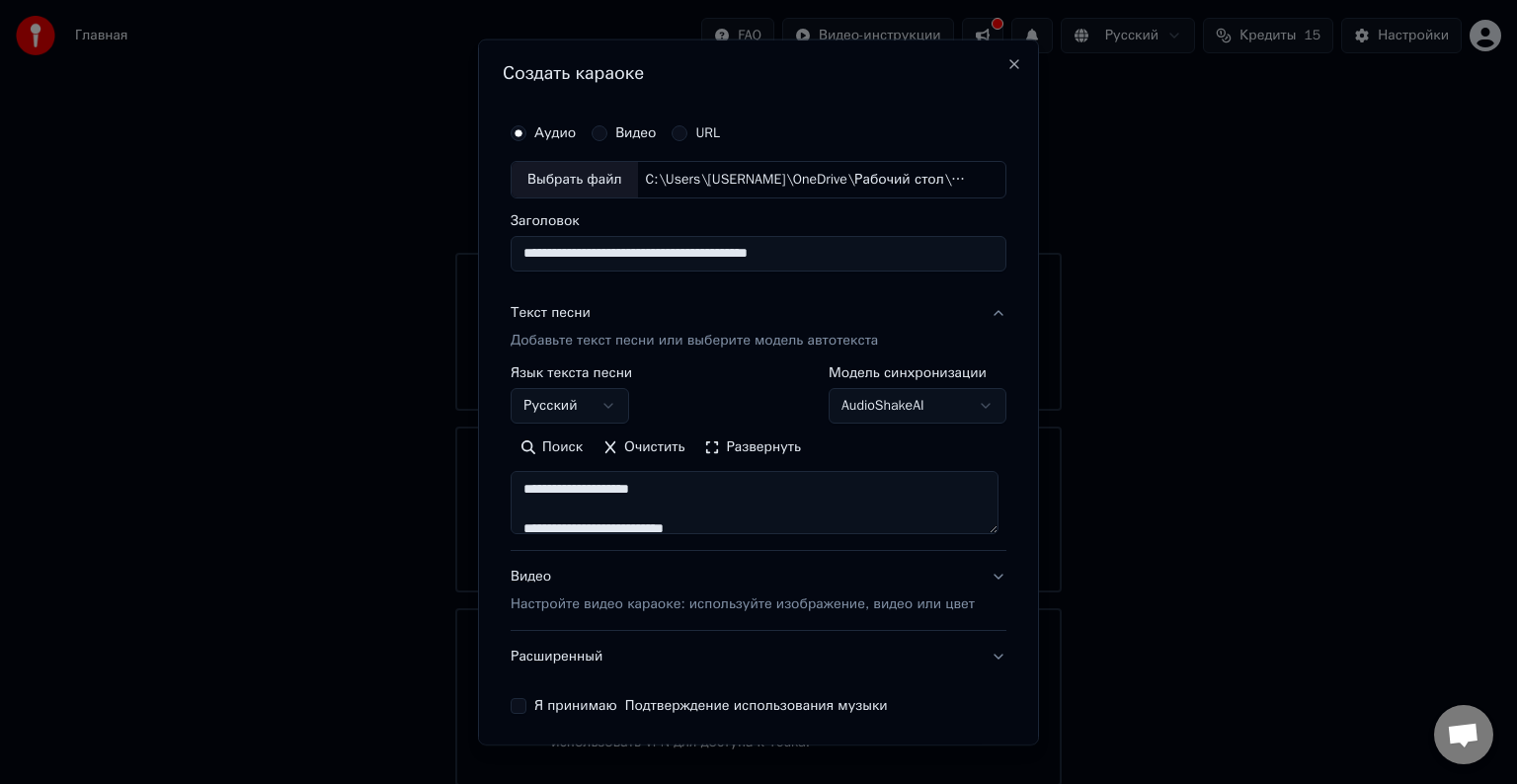 drag, startPoint x: 682, startPoint y: 488, endPoint x: 497, endPoint y: 492, distance: 185.04324 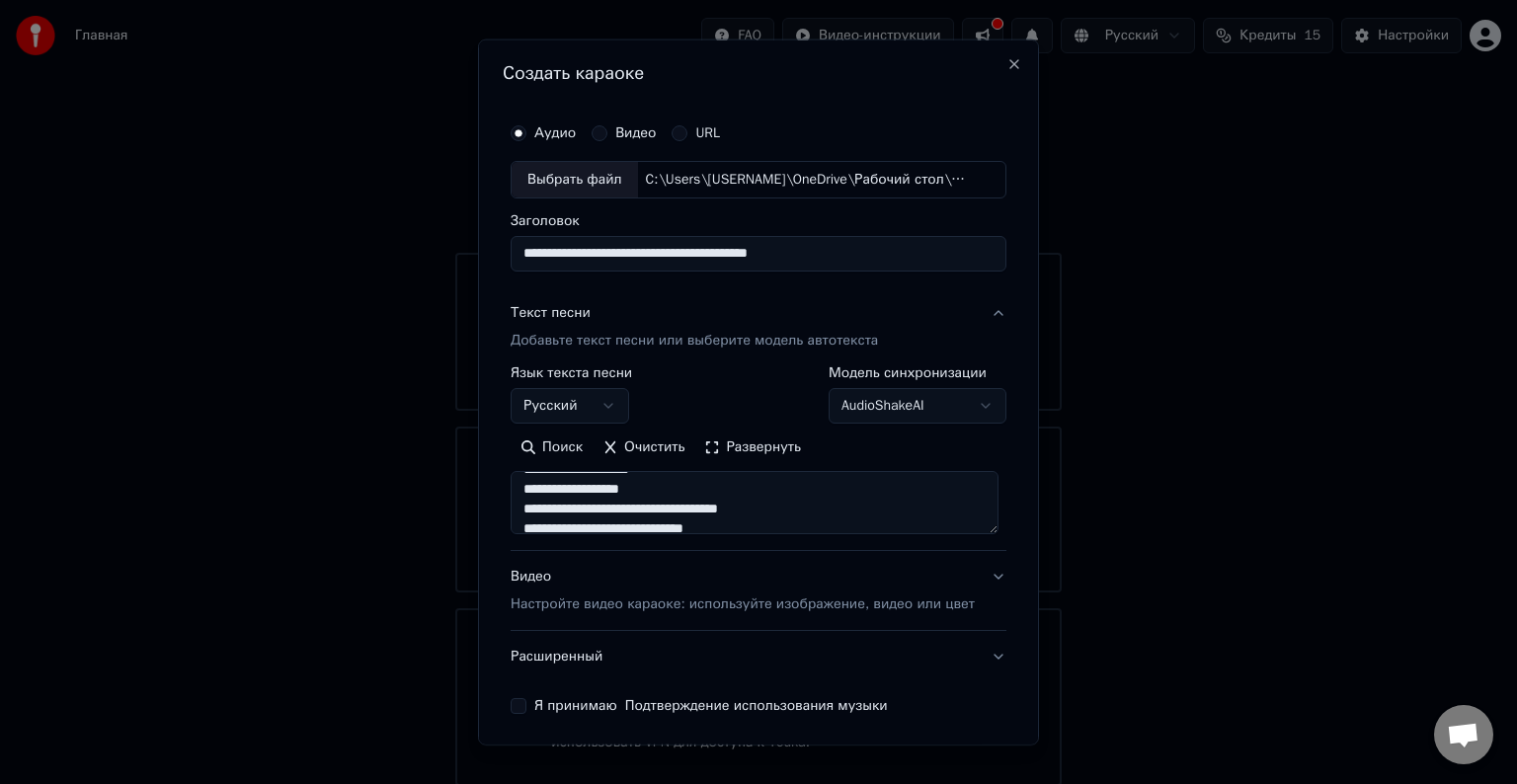 scroll, scrollTop: 99, scrollLeft: 0, axis: vertical 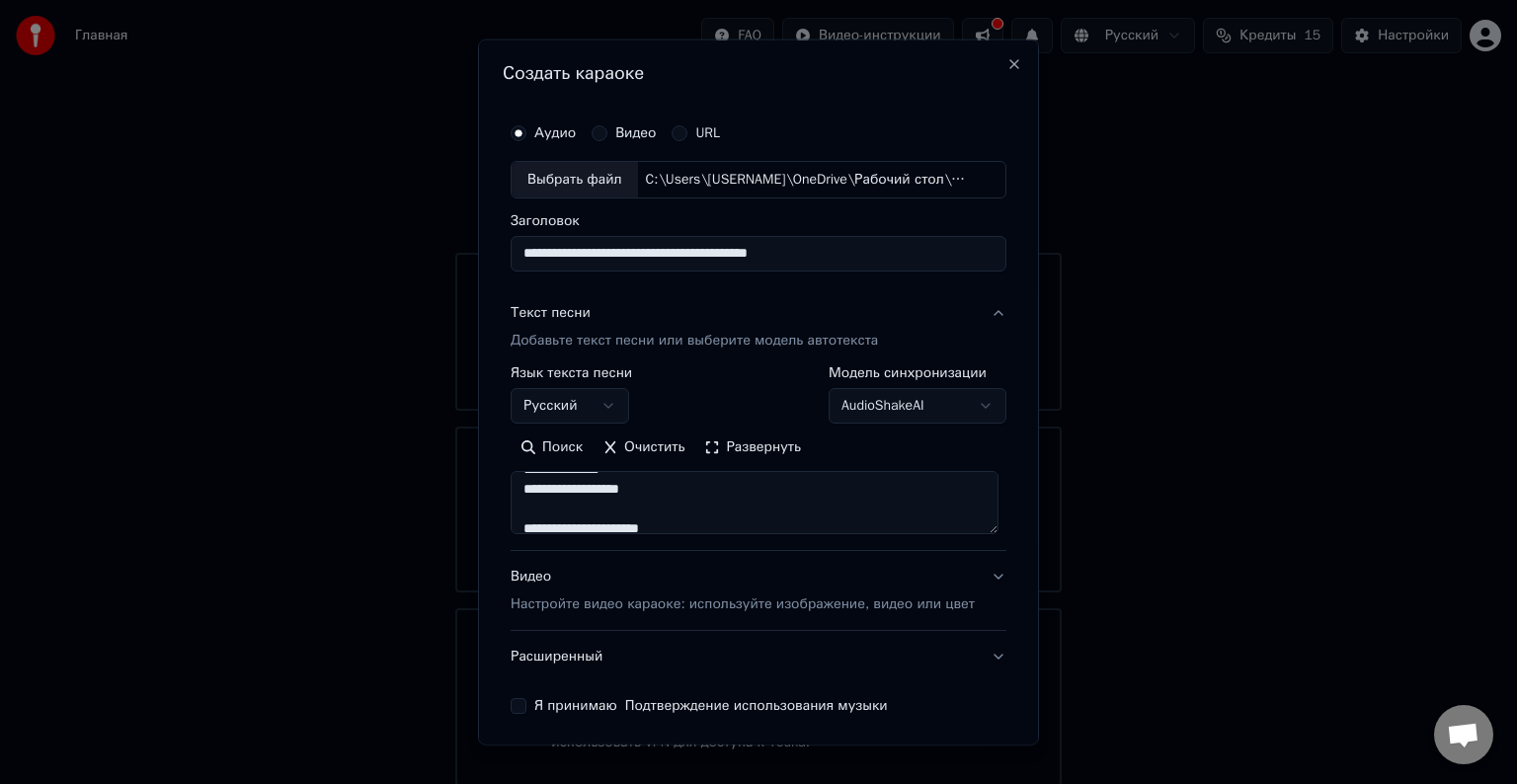 click at bounding box center (755, 503) 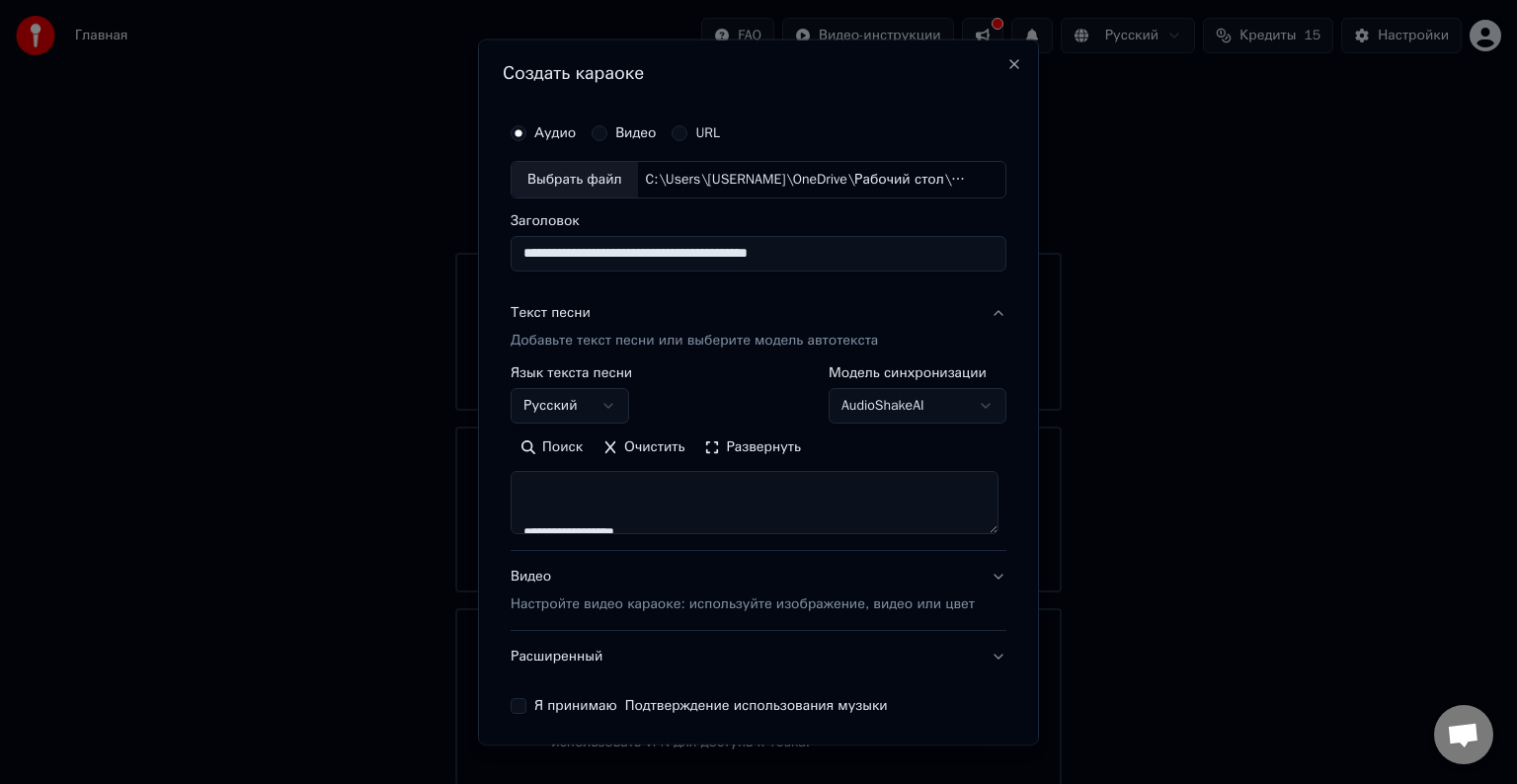 scroll, scrollTop: 399, scrollLeft: 0, axis: vertical 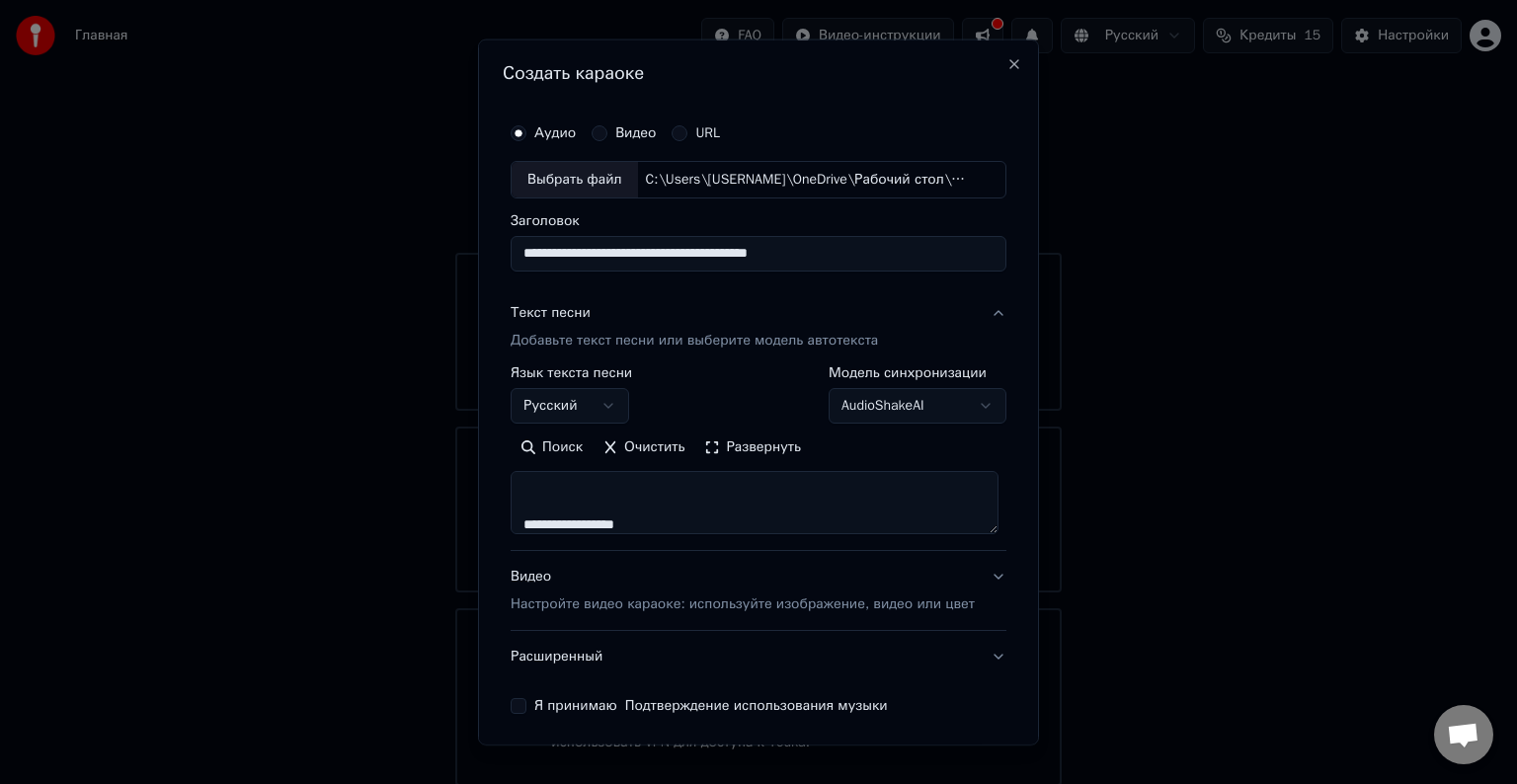 click at bounding box center (755, 503) 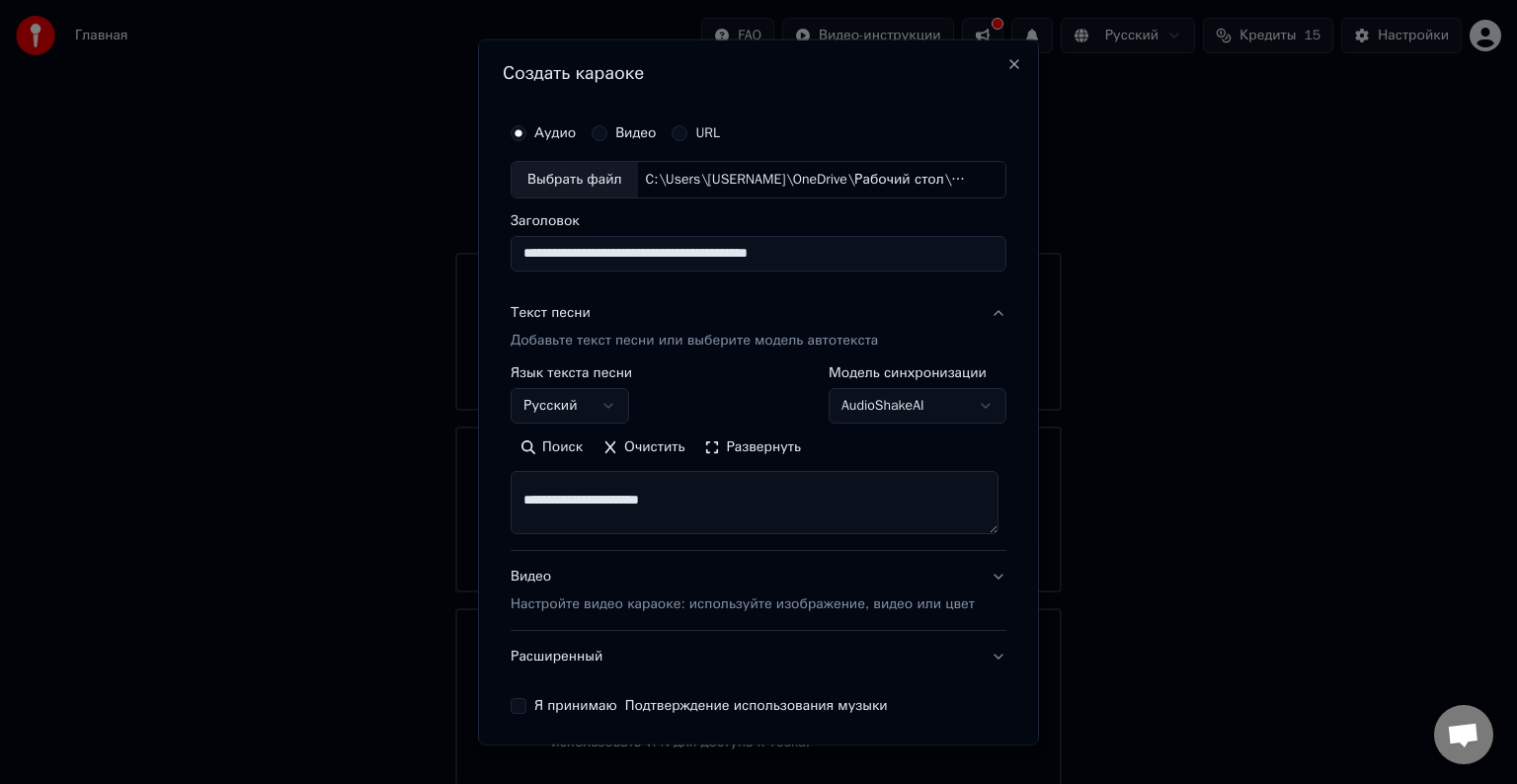scroll, scrollTop: 695, scrollLeft: 0, axis: vertical 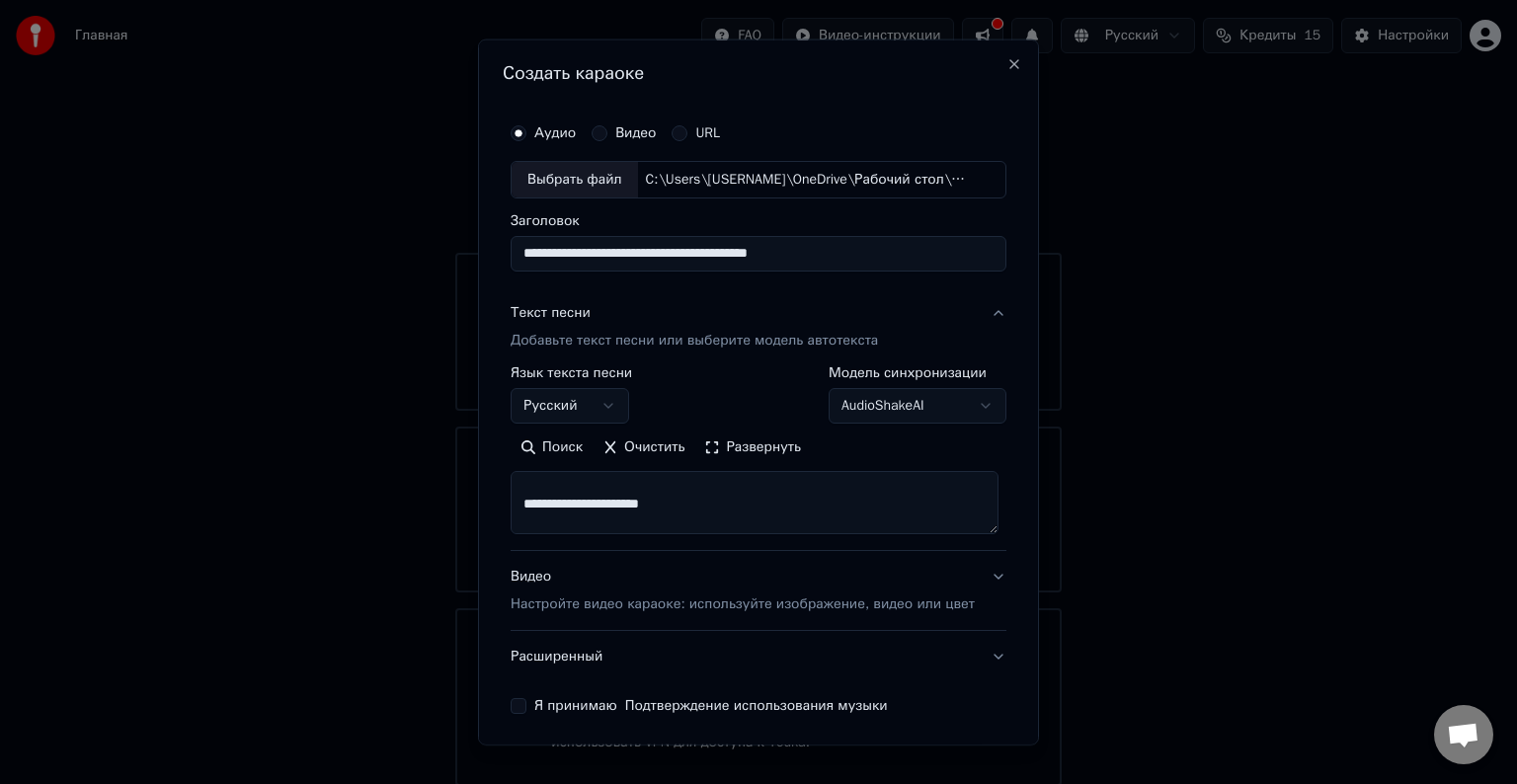 drag, startPoint x: 676, startPoint y: 507, endPoint x: 519, endPoint y: 508, distance: 157.00318 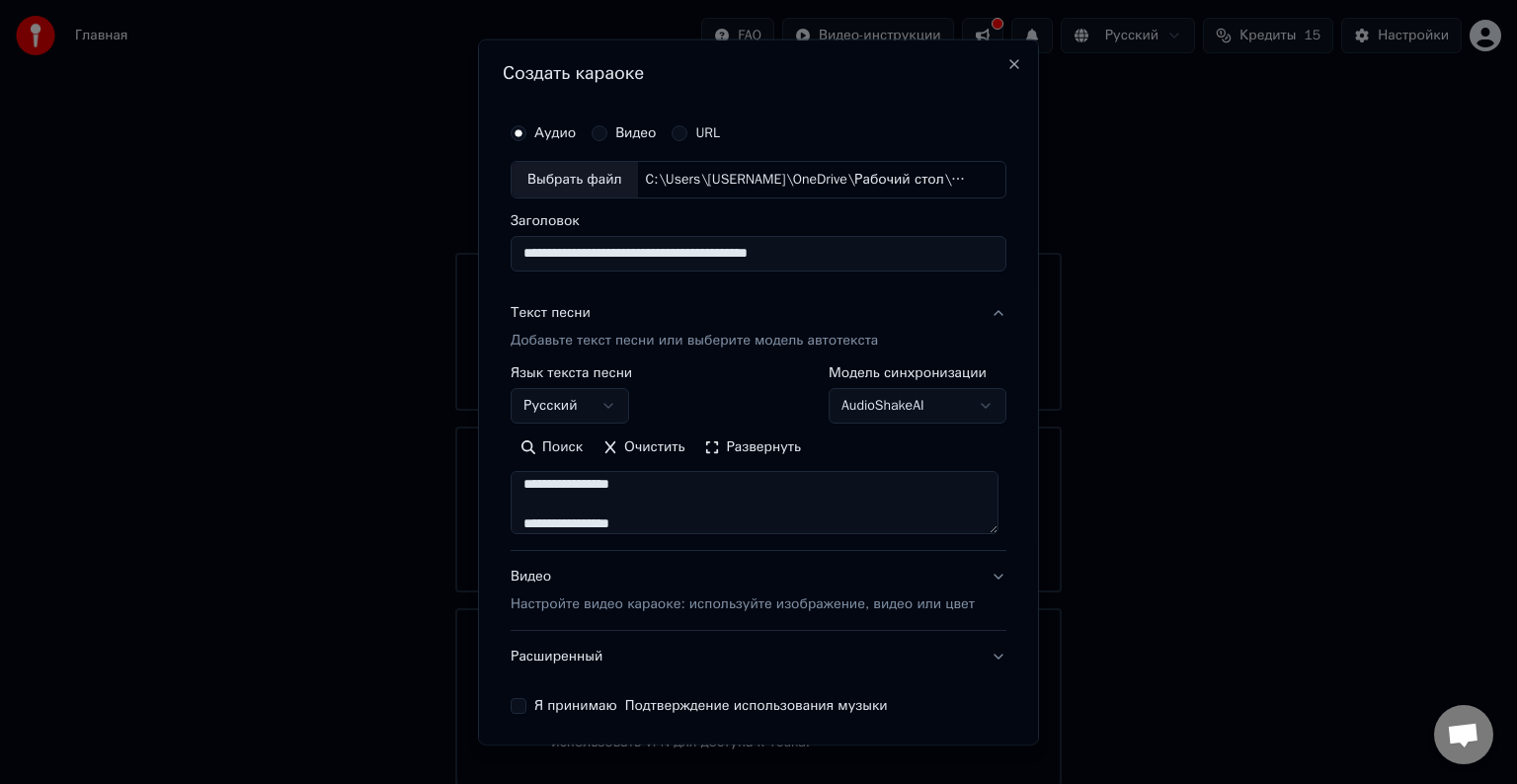 scroll, scrollTop: 972, scrollLeft: 0, axis: vertical 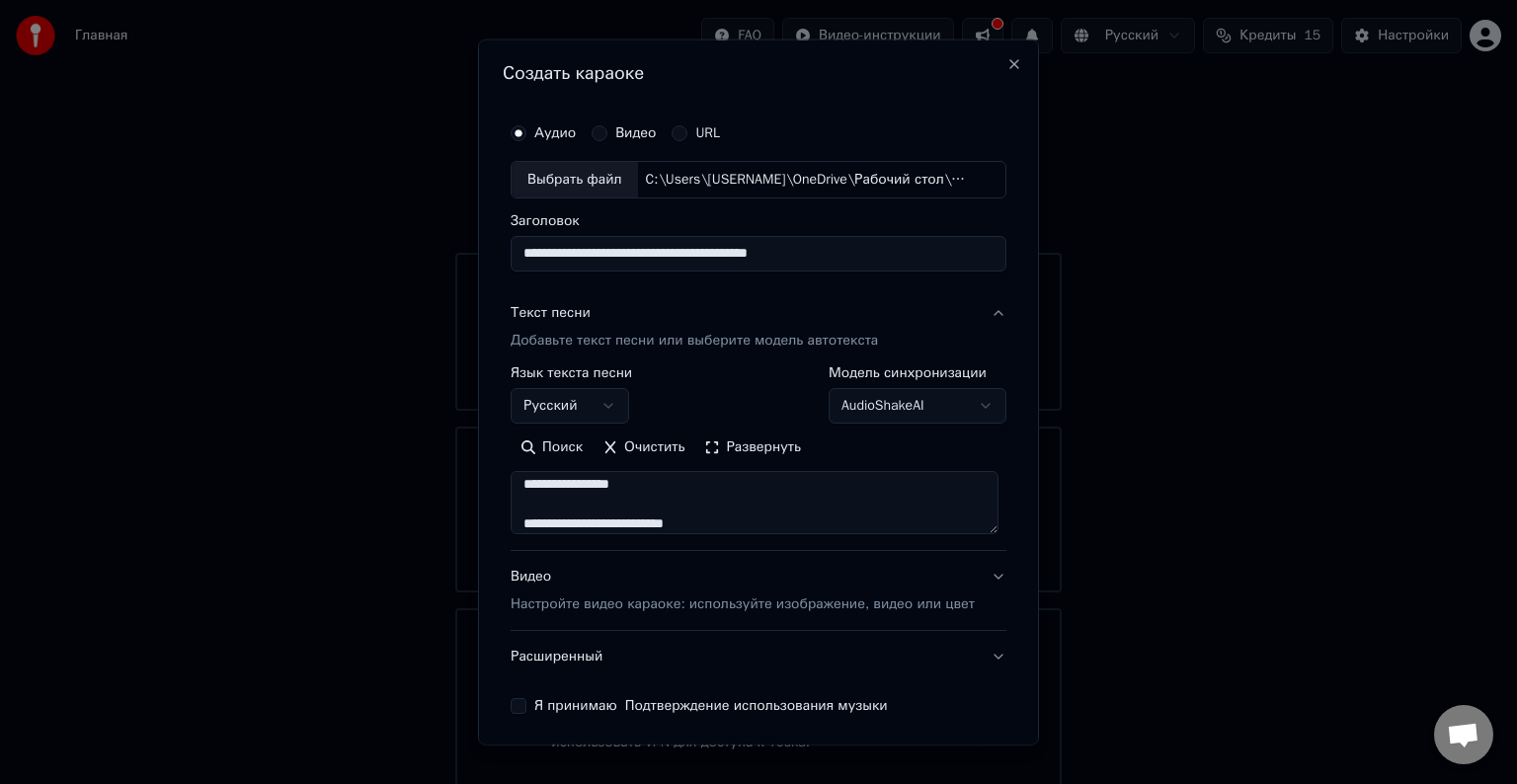 drag, startPoint x: 664, startPoint y: 487, endPoint x: 510, endPoint y: 490, distance: 154.02922 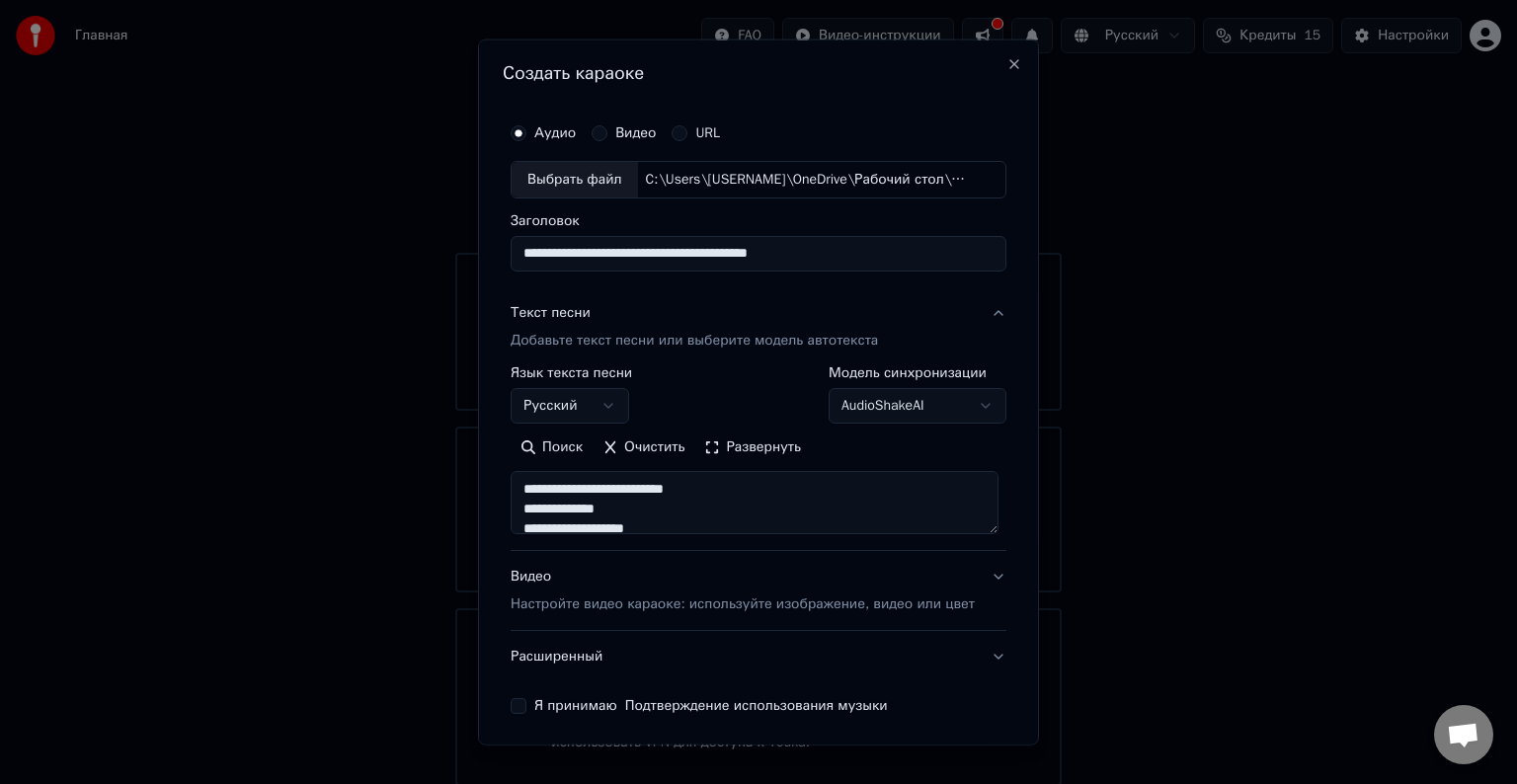 scroll, scrollTop: 0, scrollLeft: 0, axis: both 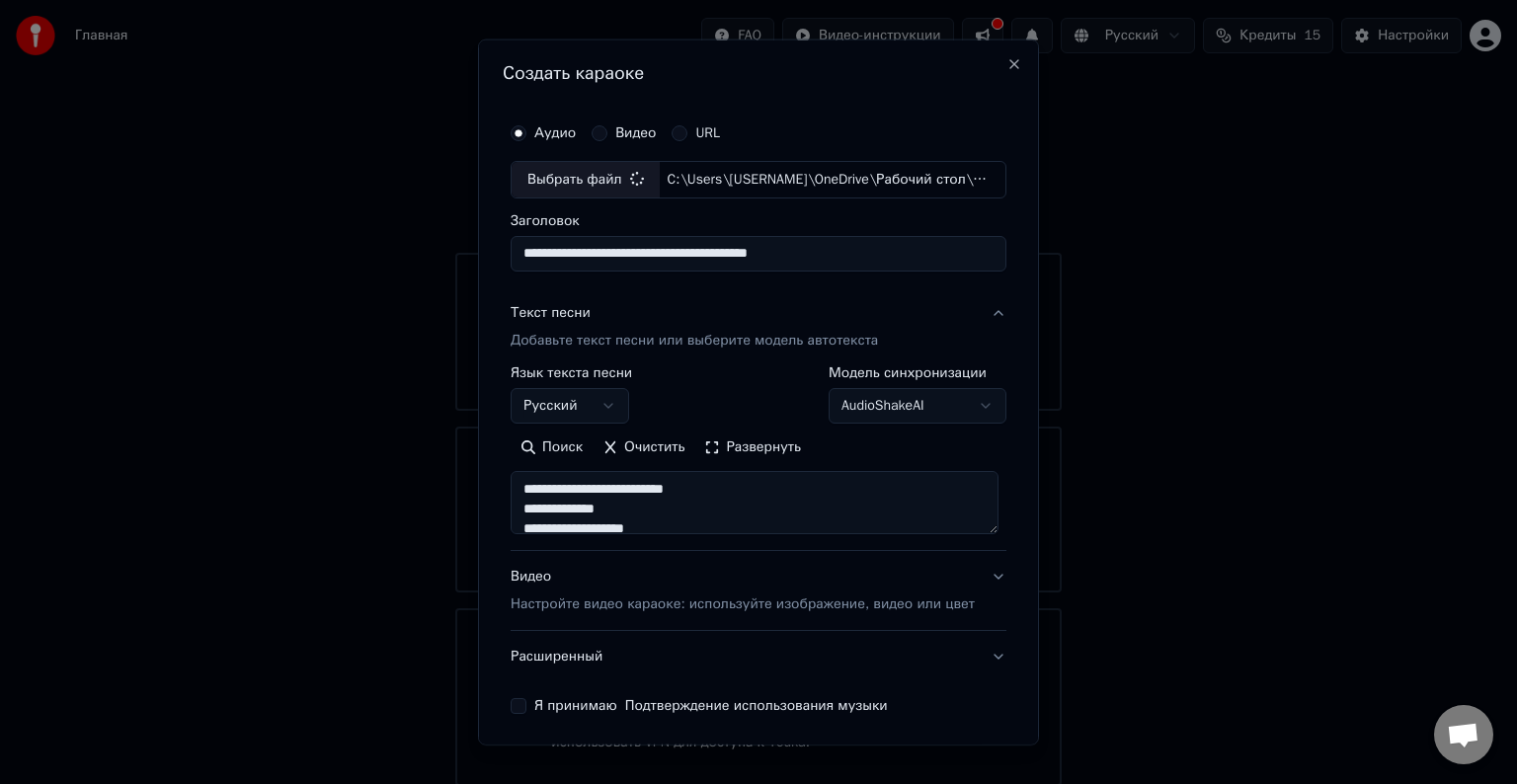 type on "**********" 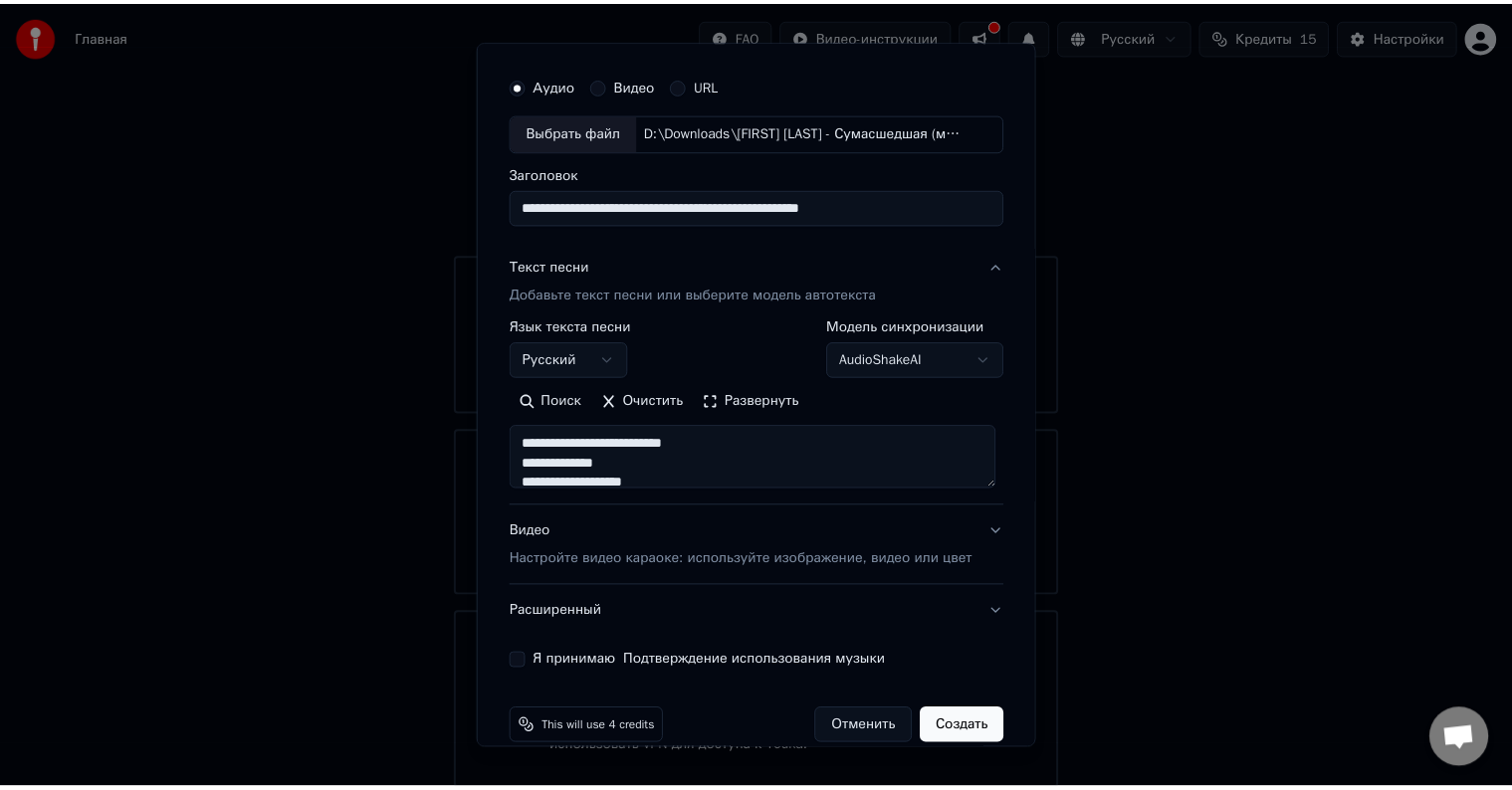 scroll, scrollTop: 76, scrollLeft: 0, axis: vertical 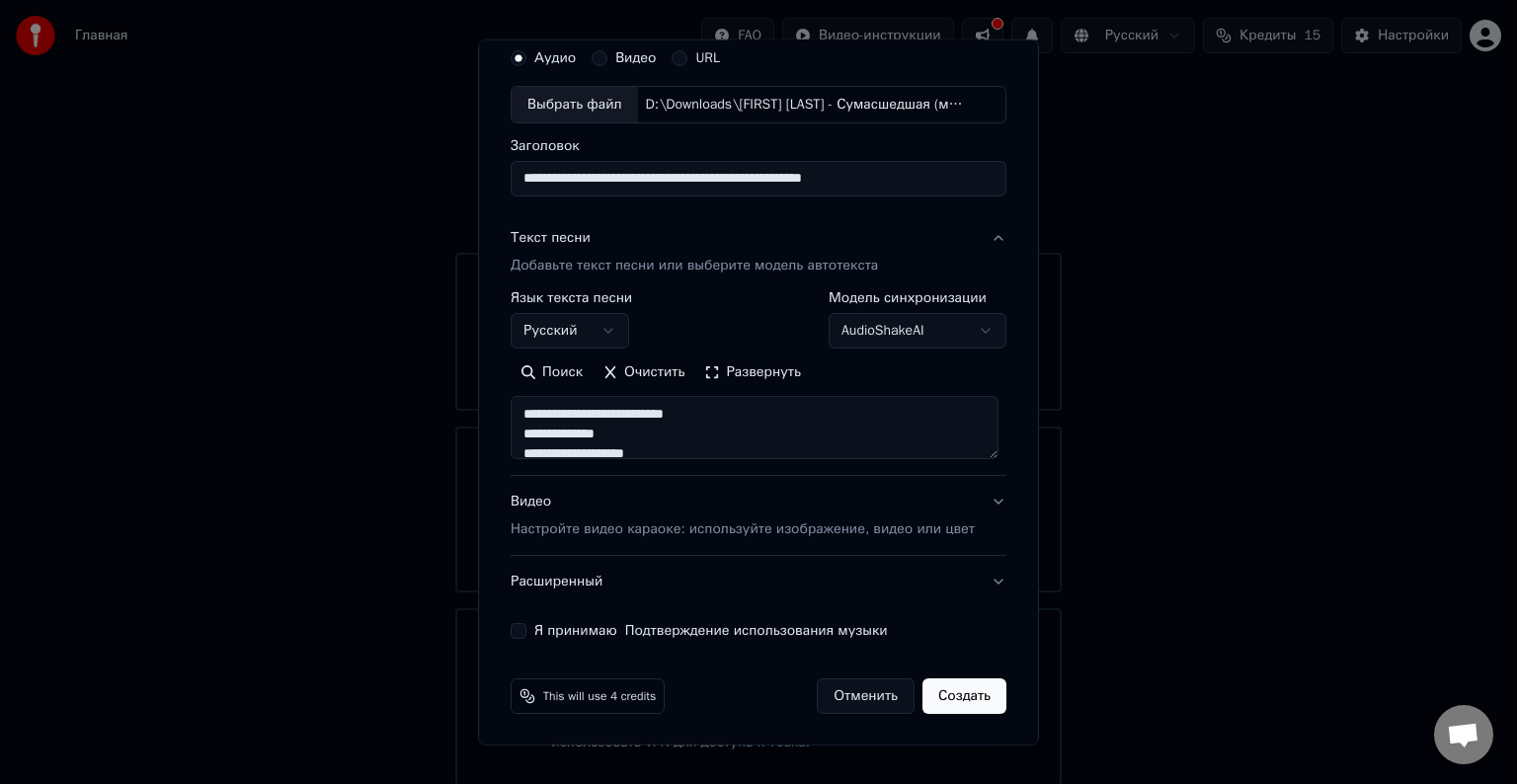 click on "Я принимаю   Подтверждение использования музыки" at bounding box center (519, 631) 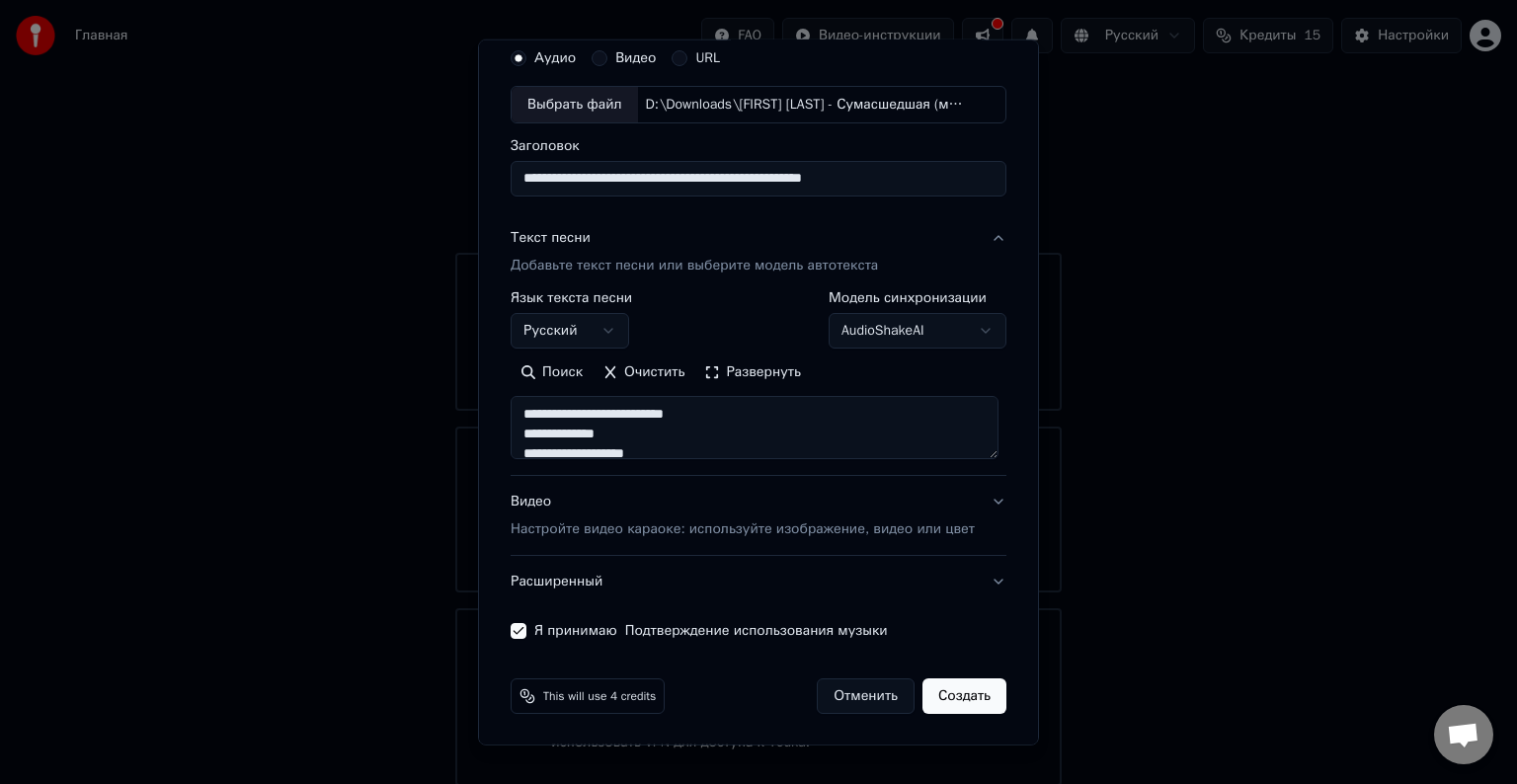 click on "Создать" at bounding box center [964, 696] 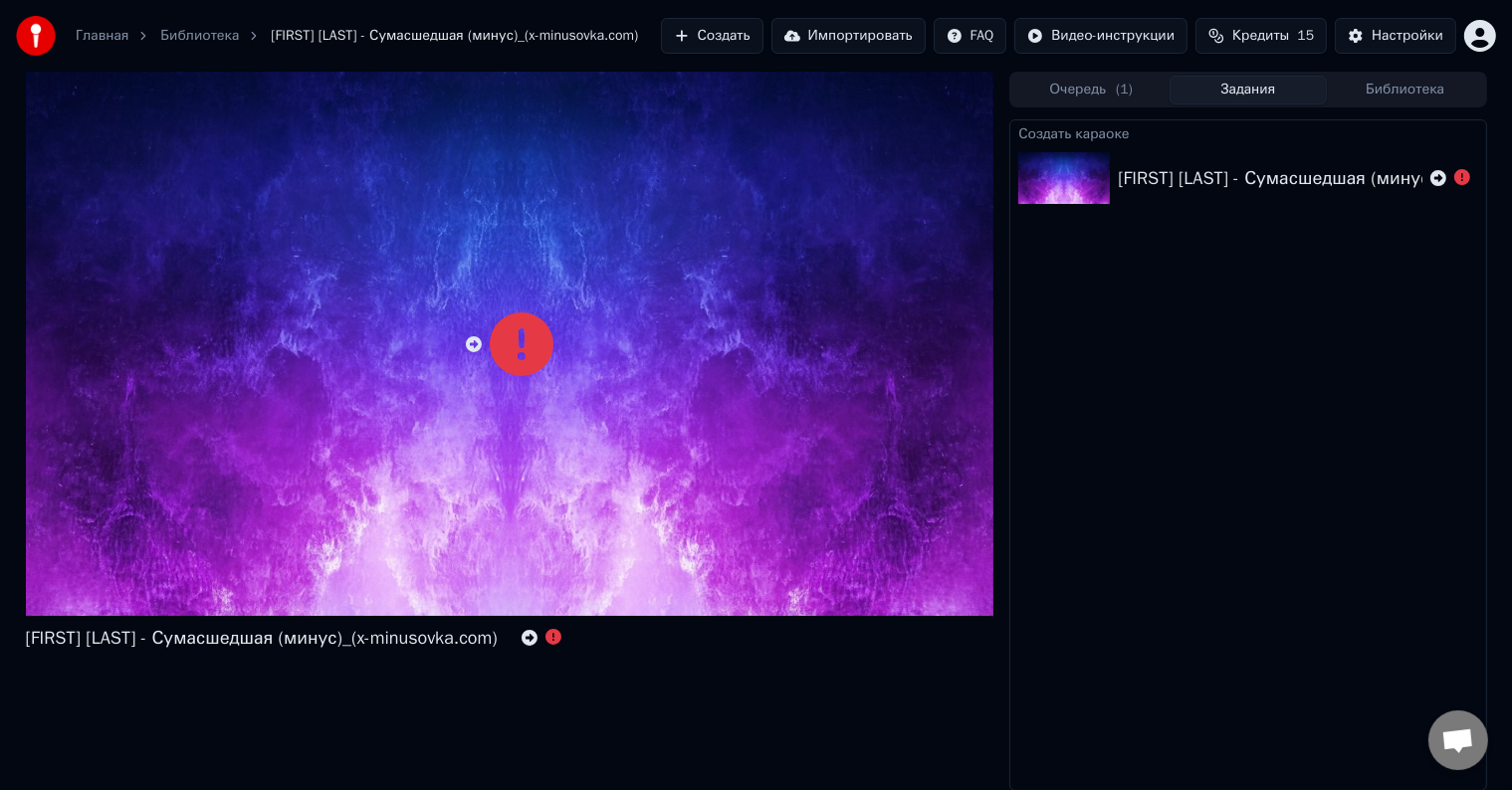 click on "[FIRST] [LAST] - Сумасшедшая (минус)_(x-minusovka.com)" at bounding box center (1354, 178) 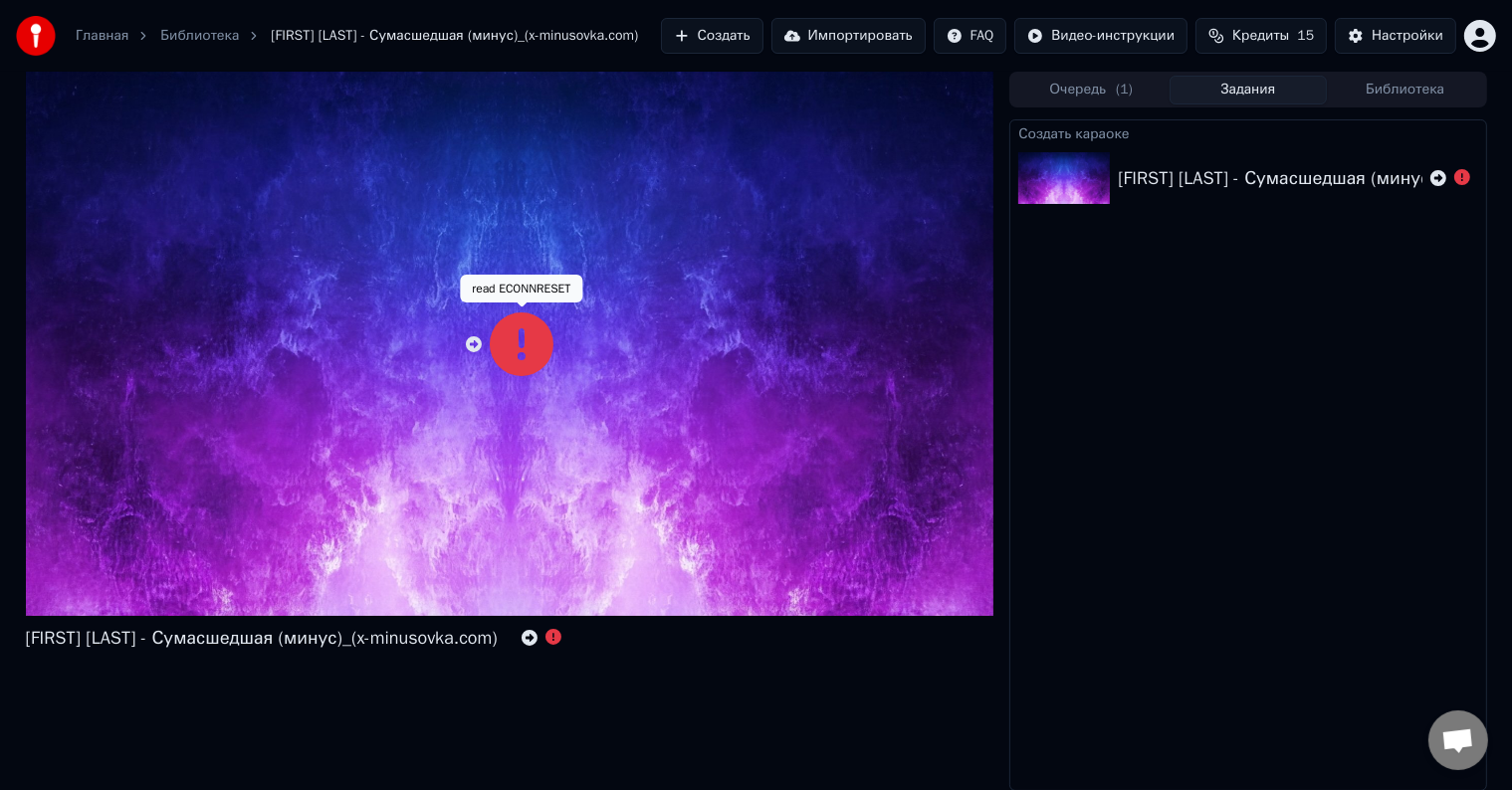 click 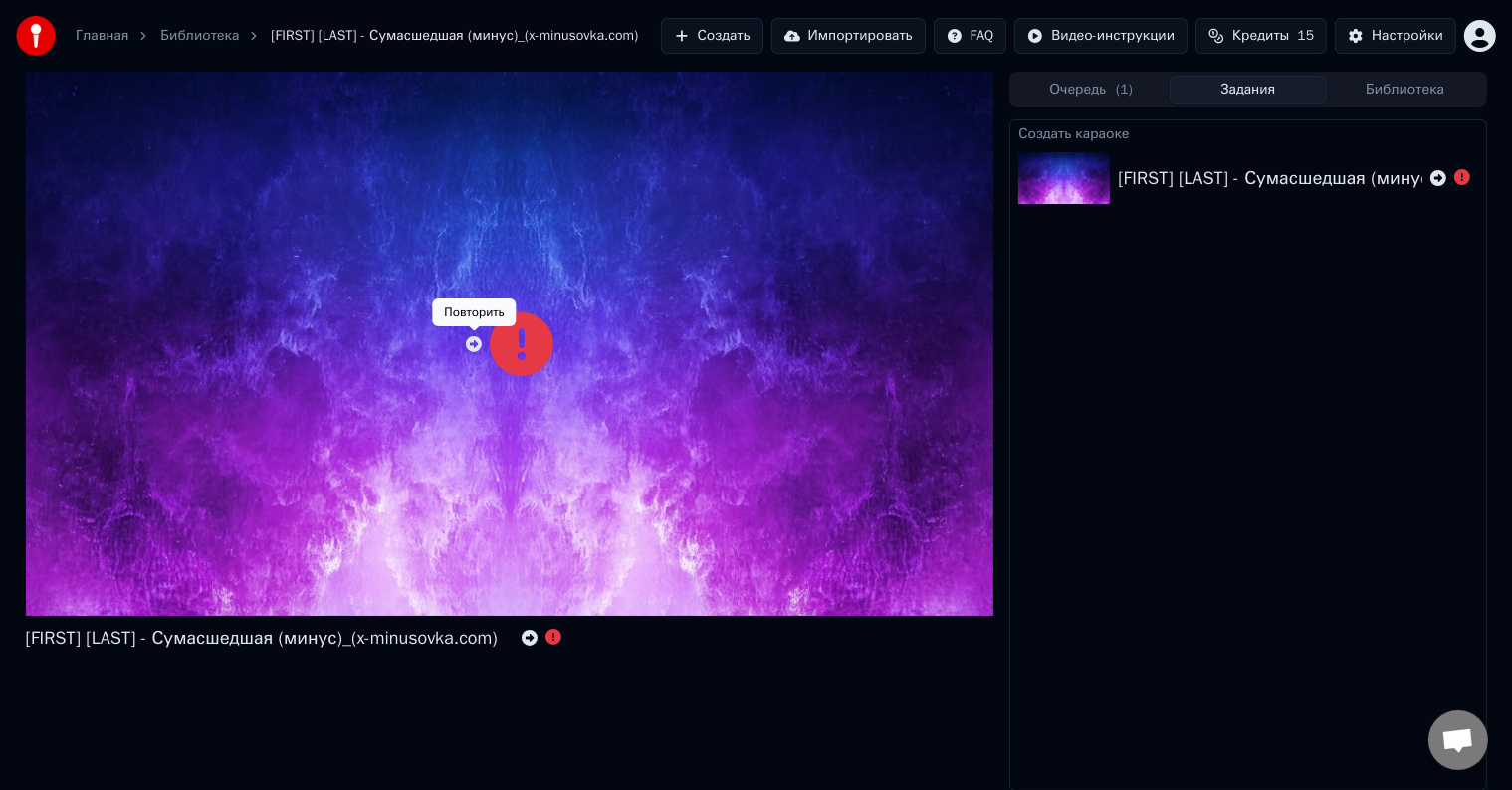 click 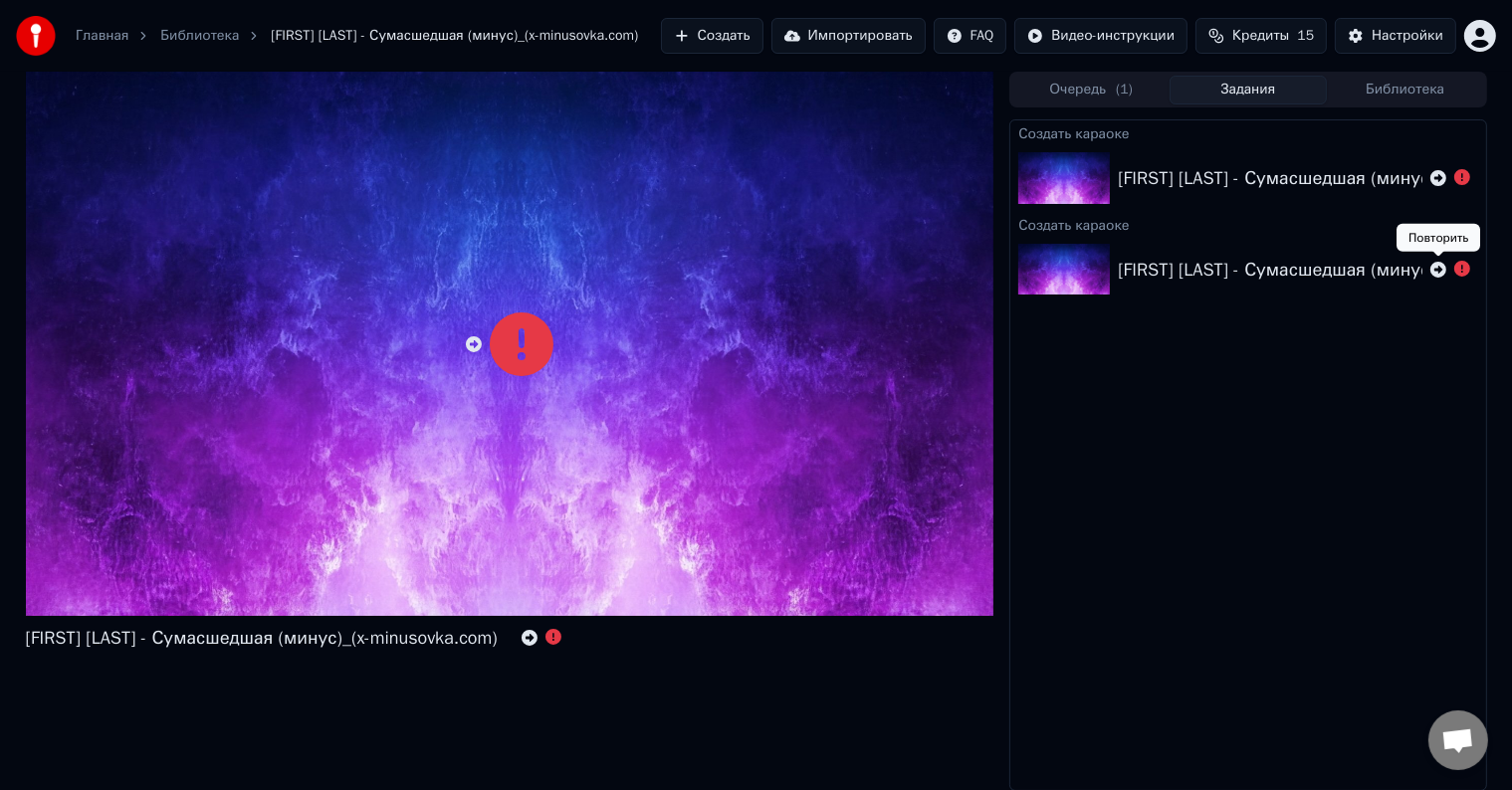 click 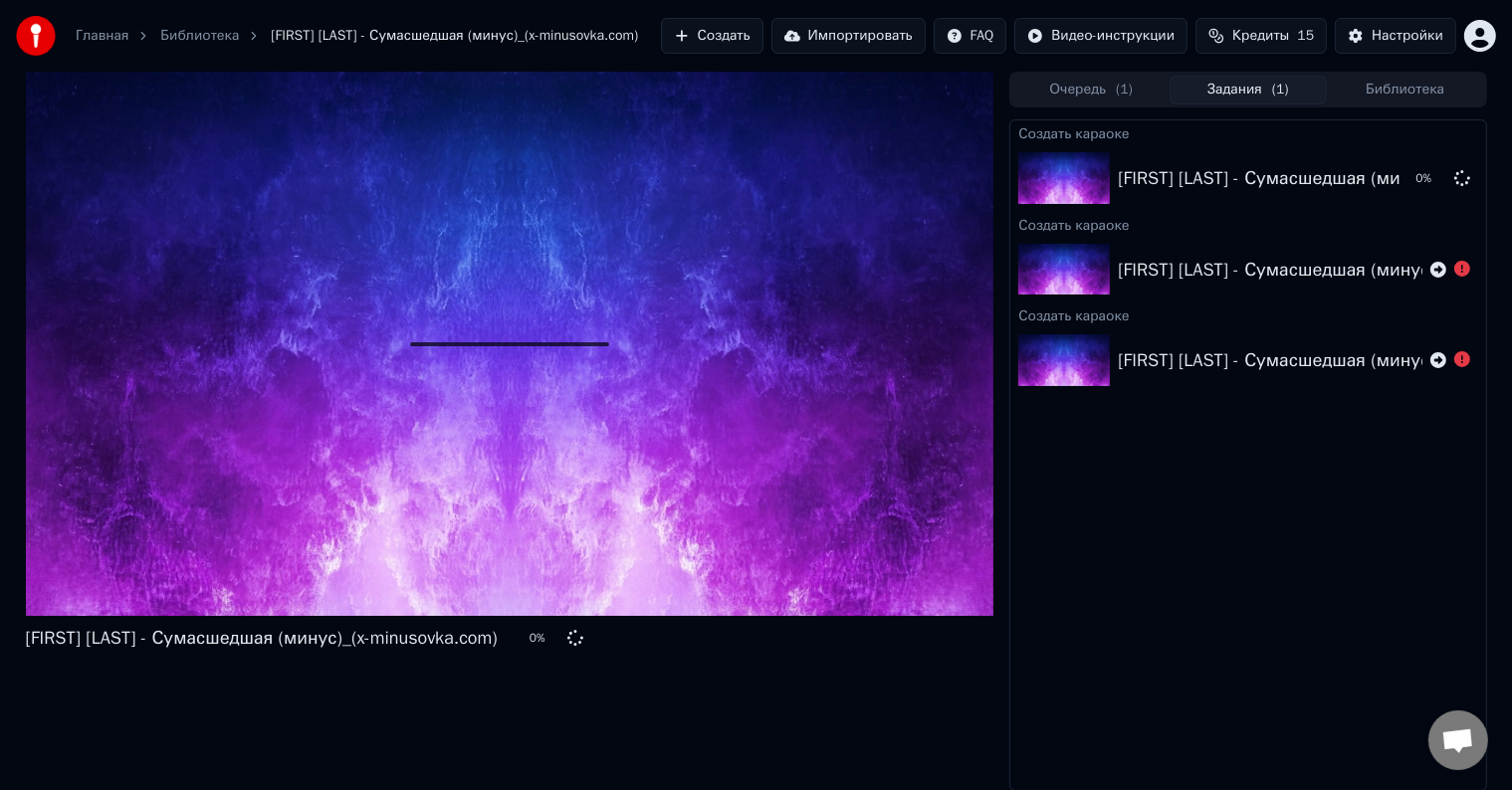 click 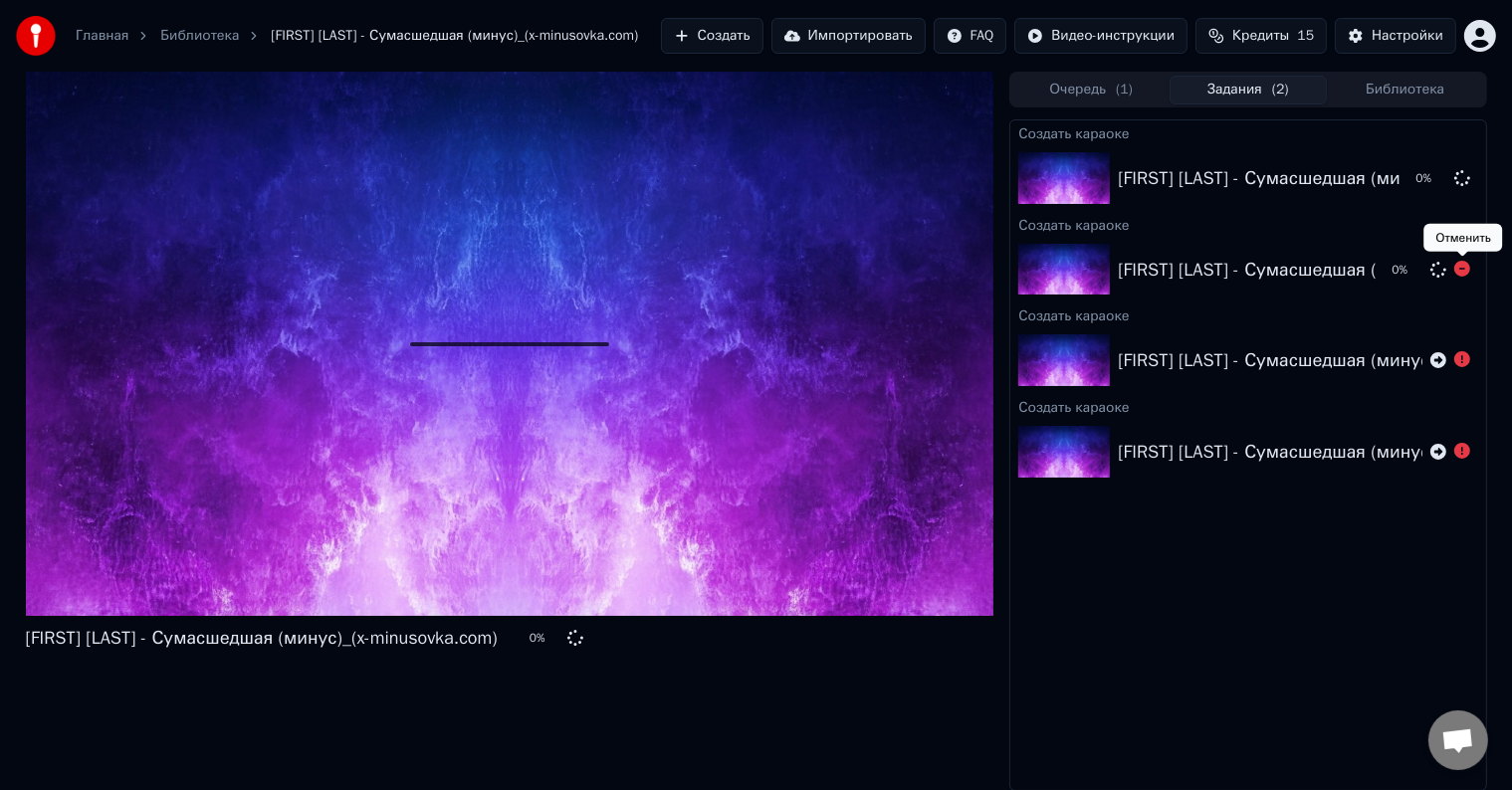 click 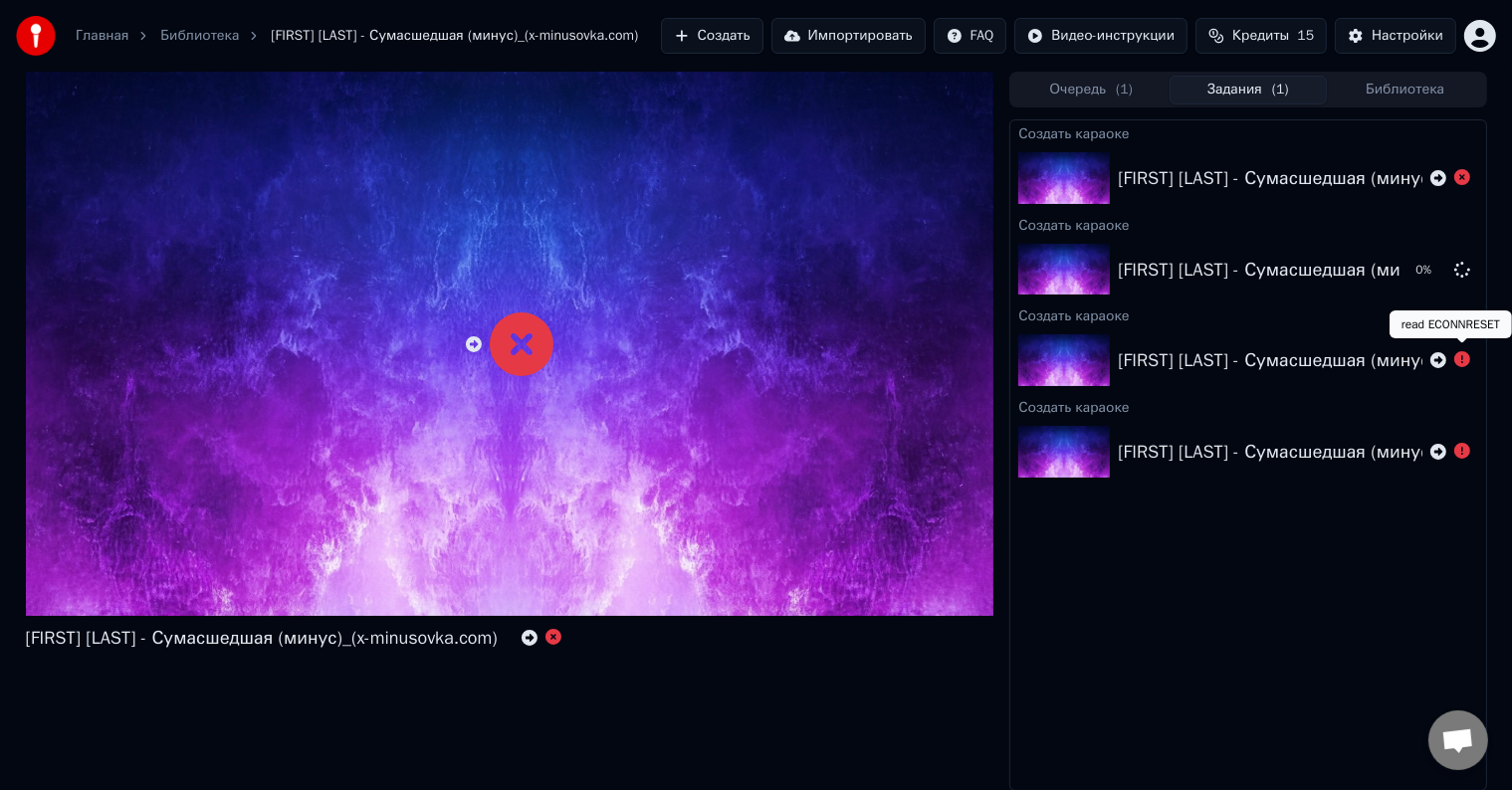 click 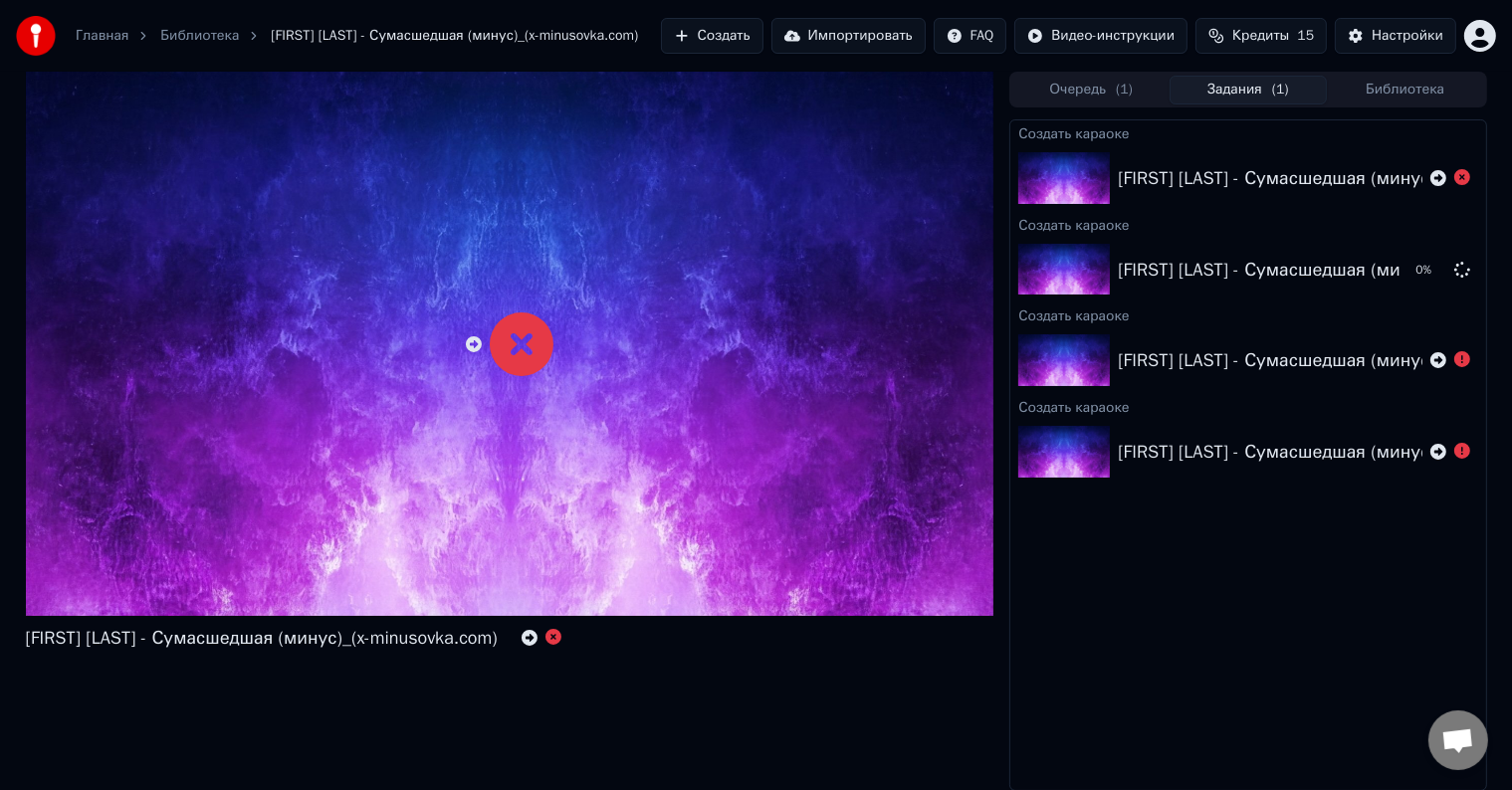 click 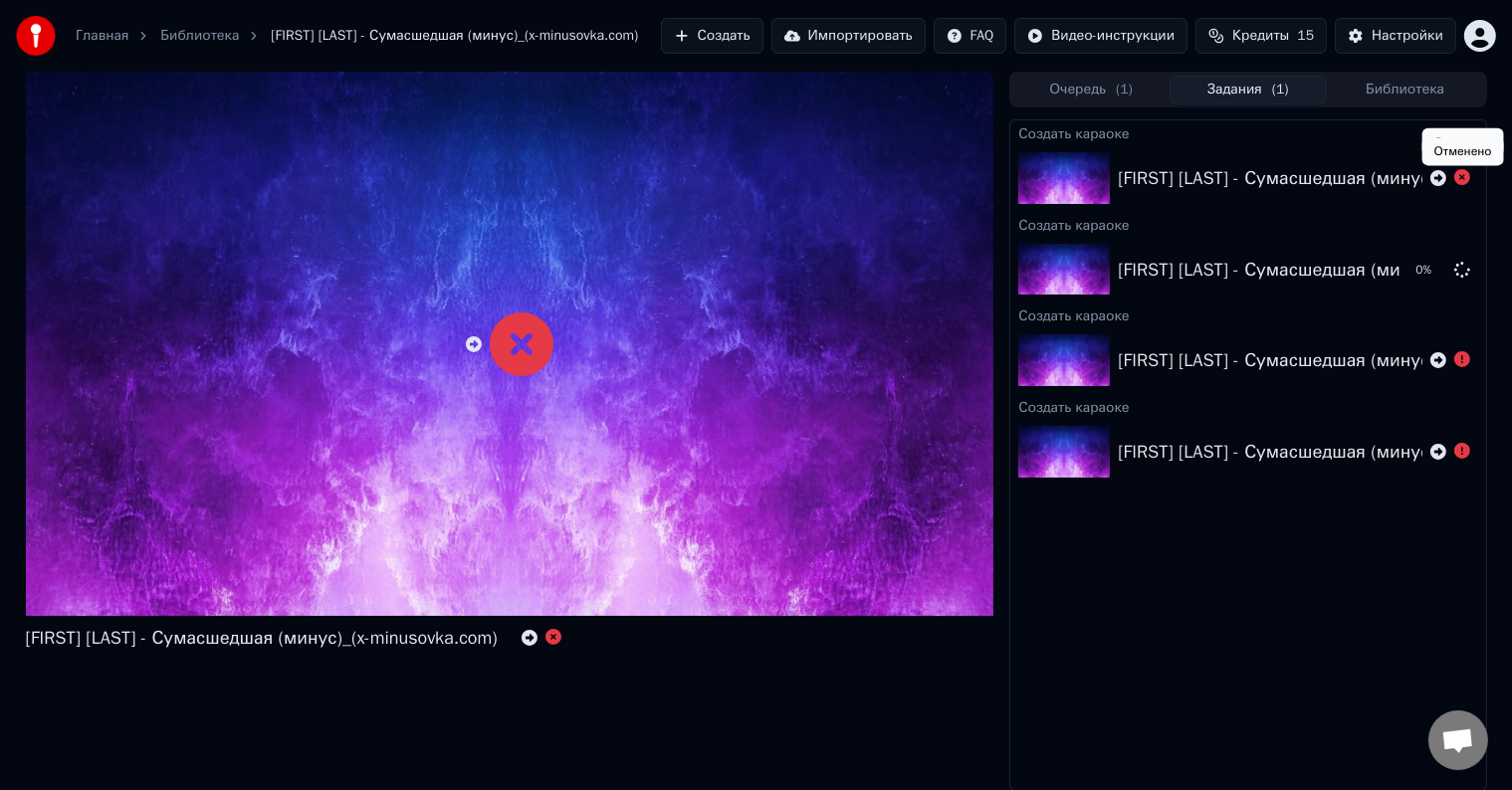click 